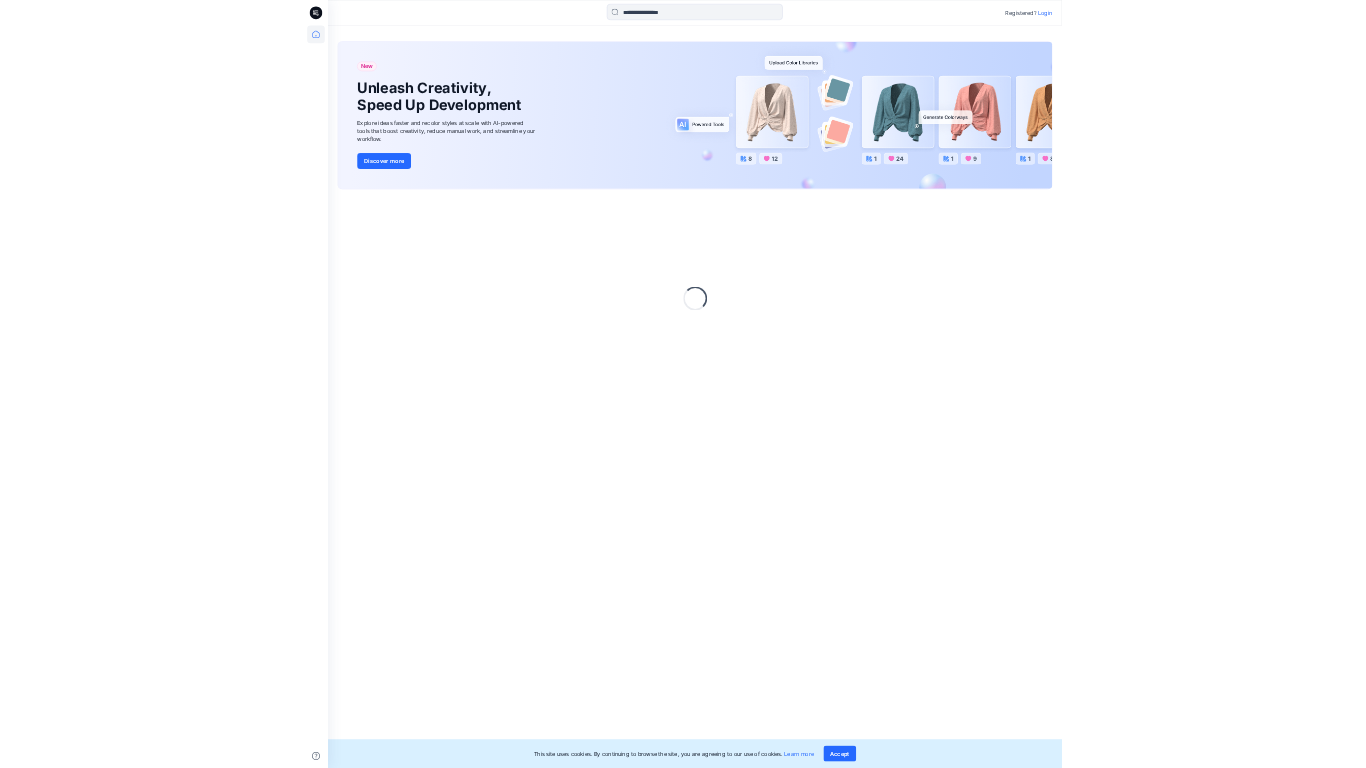 scroll, scrollTop: 0, scrollLeft: 0, axis: both 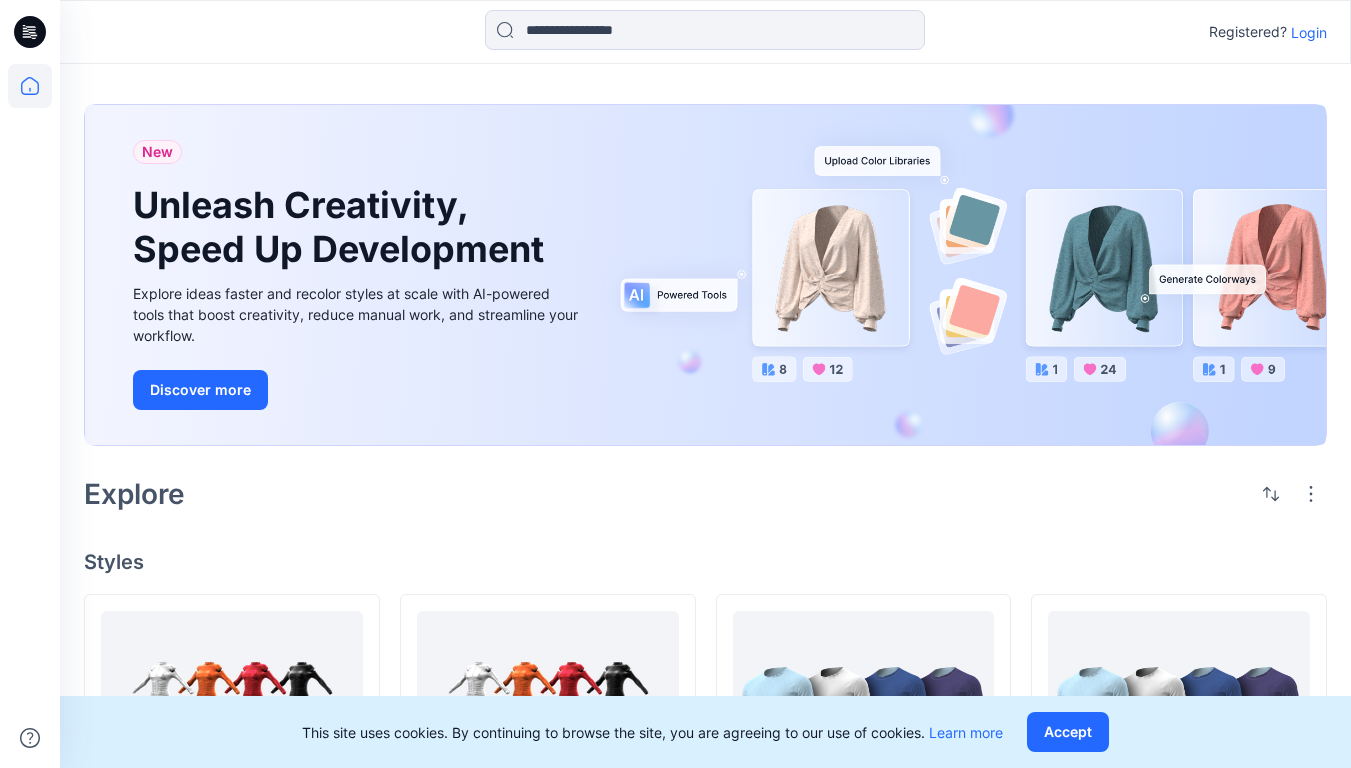 click on "Login" at bounding box center [1309, 32] 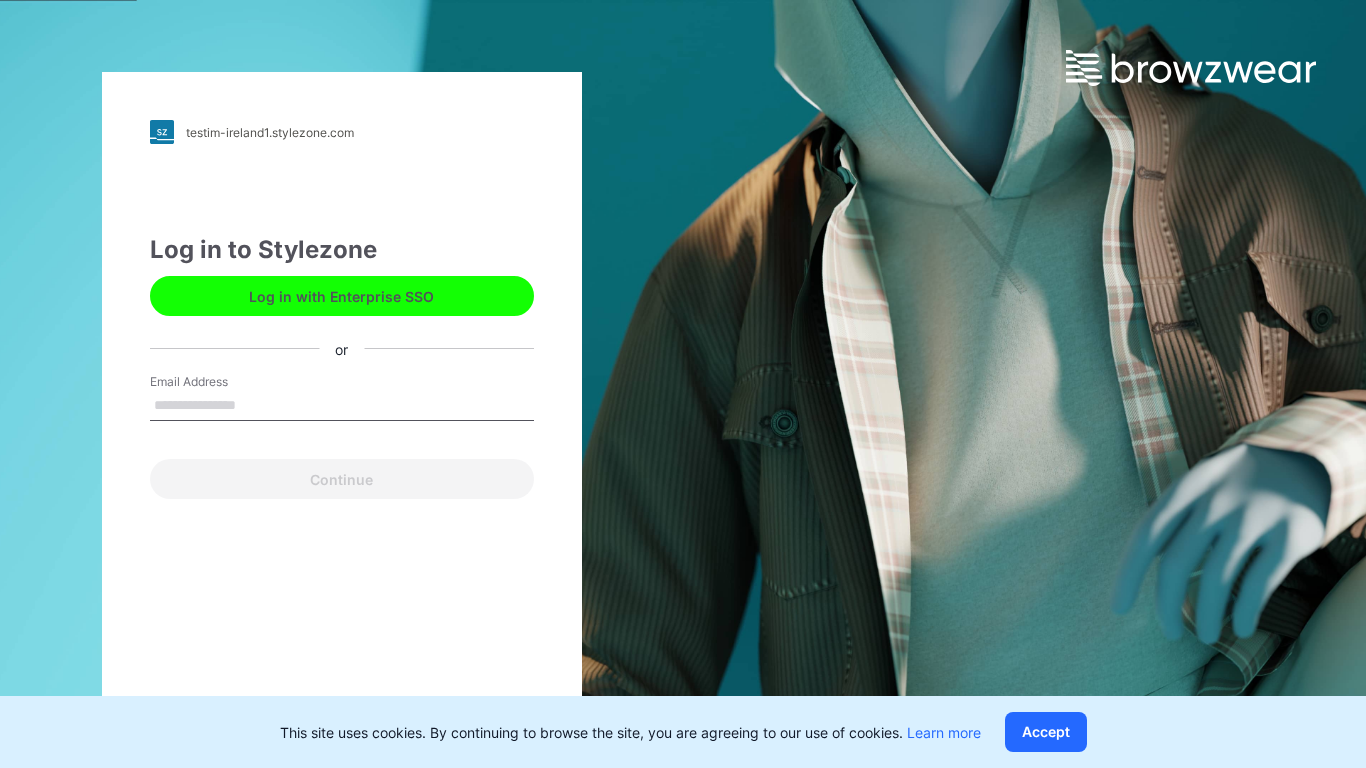 click on "Email Address" at bounding box center (342, 406) 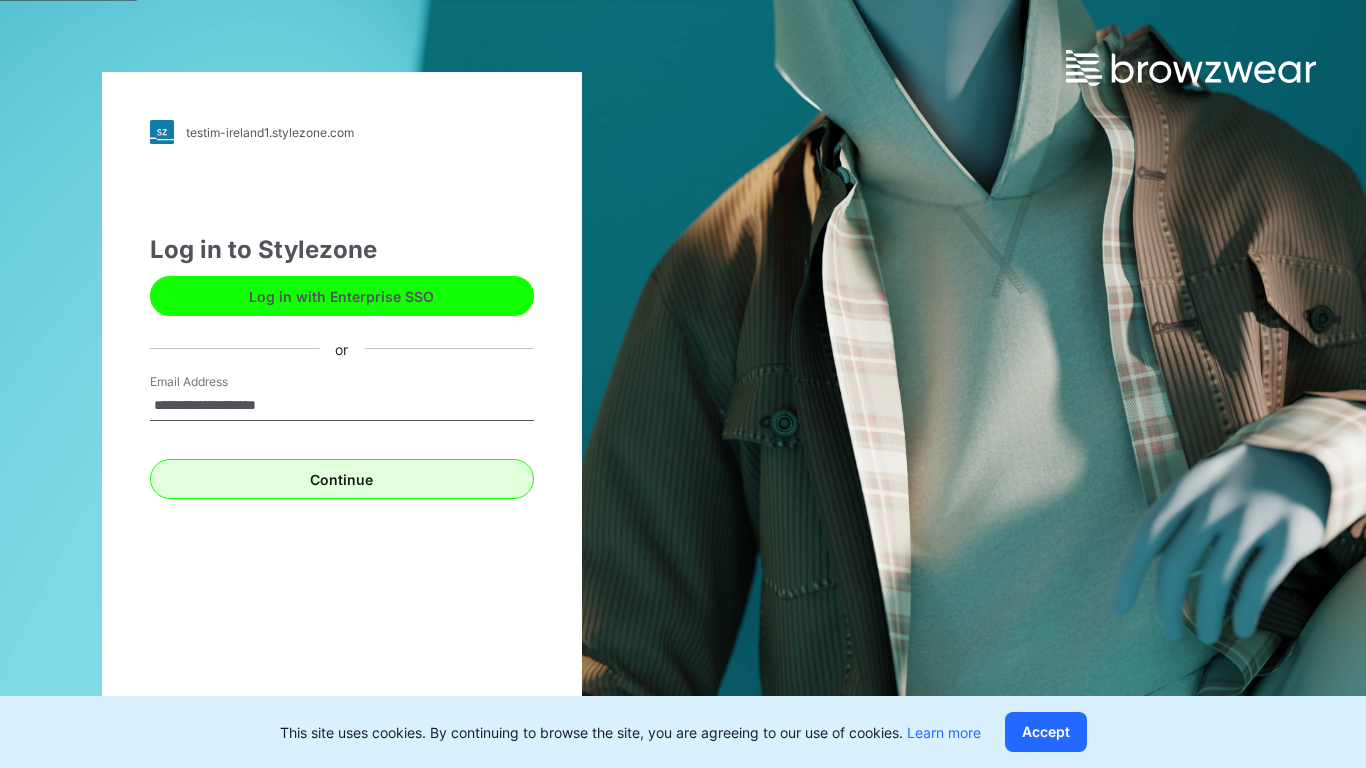type on "**********" 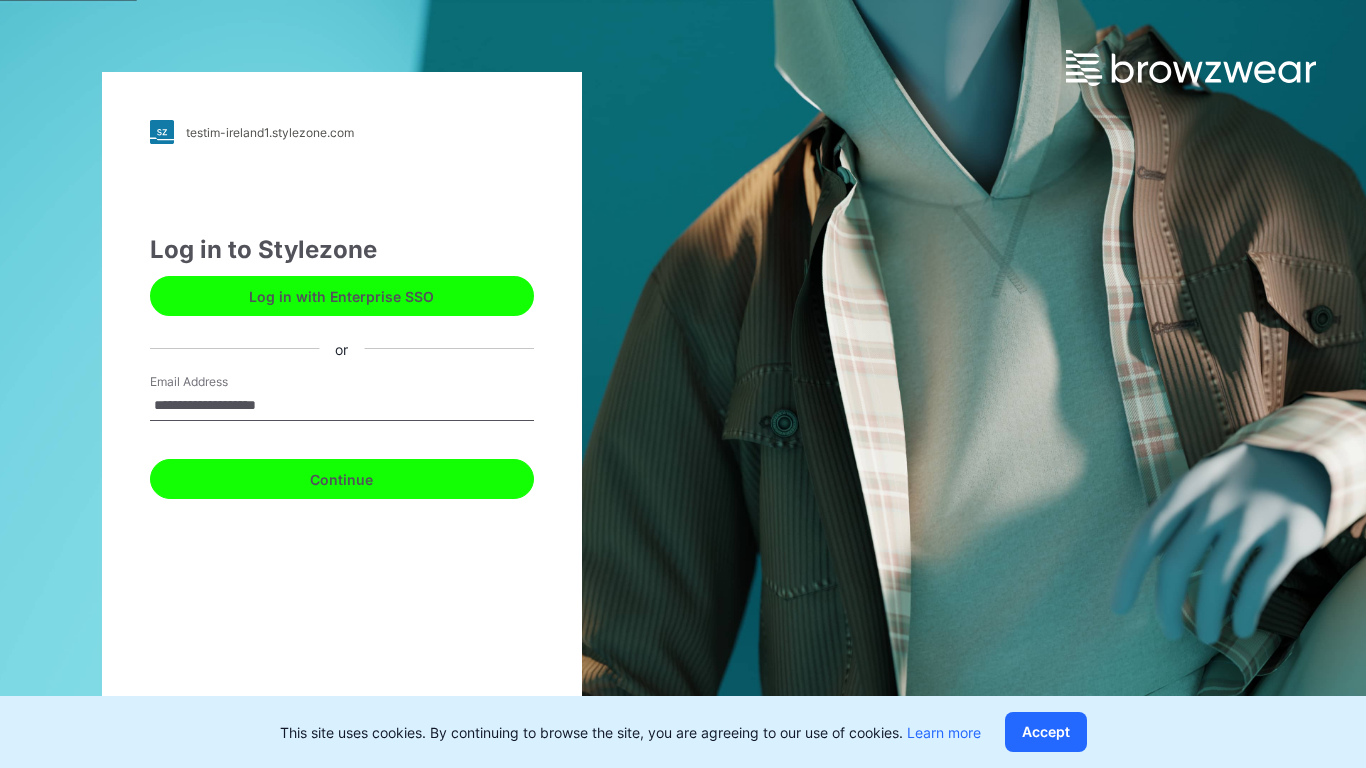 click on "Continue" at bounding box center [342, 479] 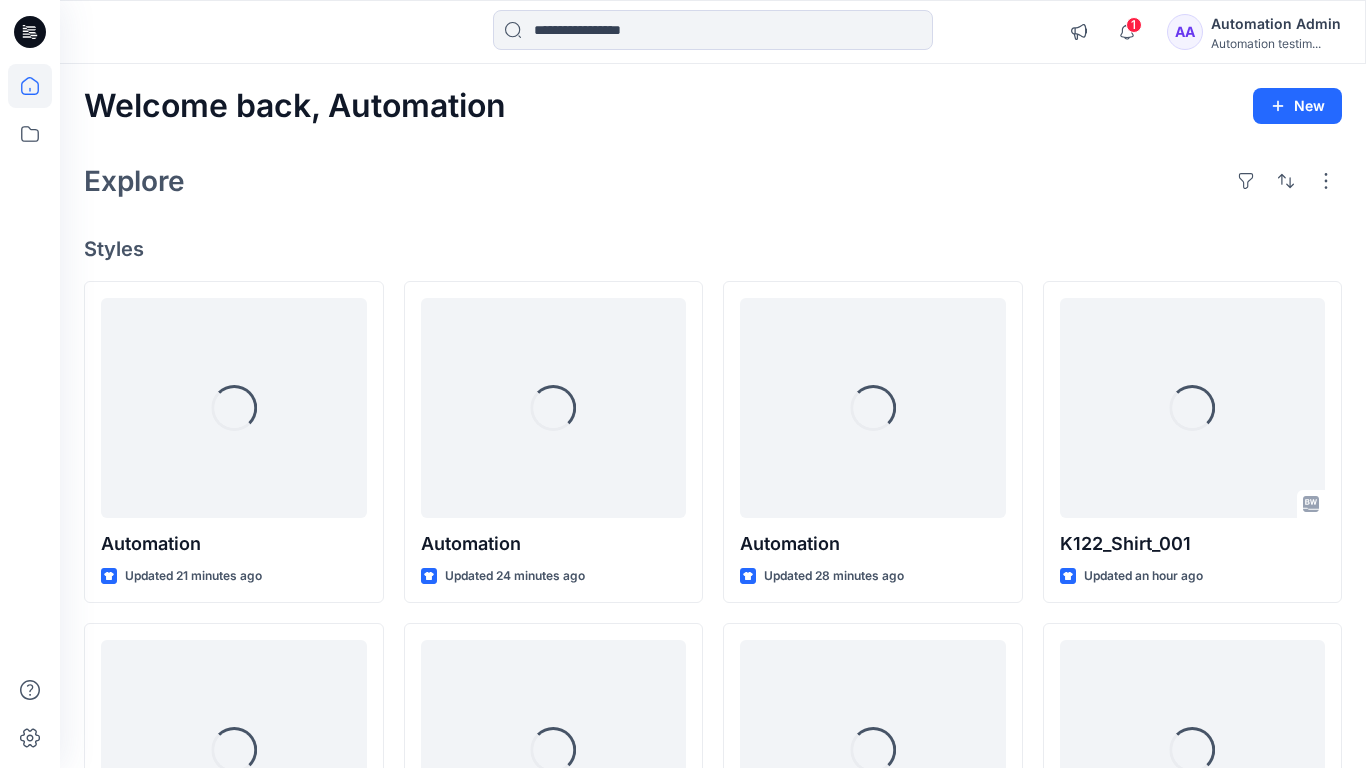 click 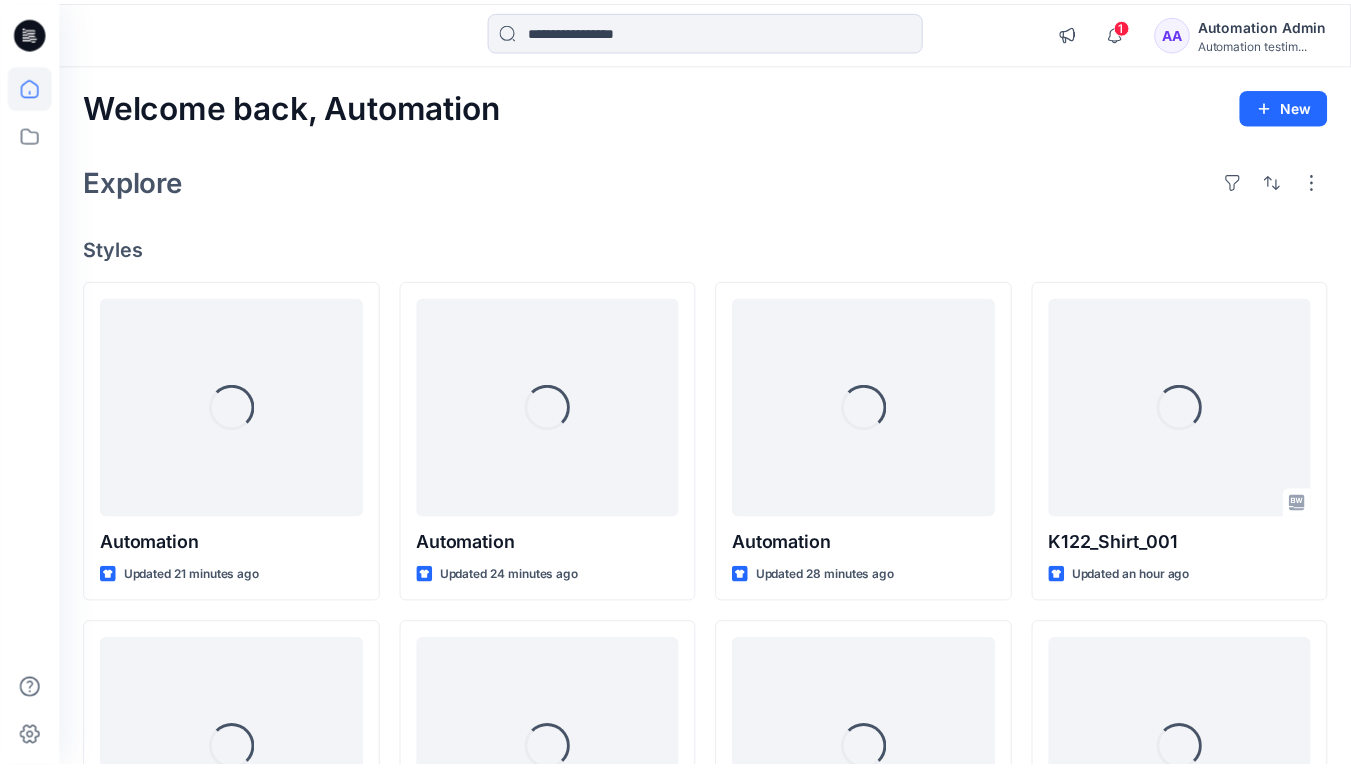 scroll, scrollTop: 0, scrollLeft: 0, axis: both 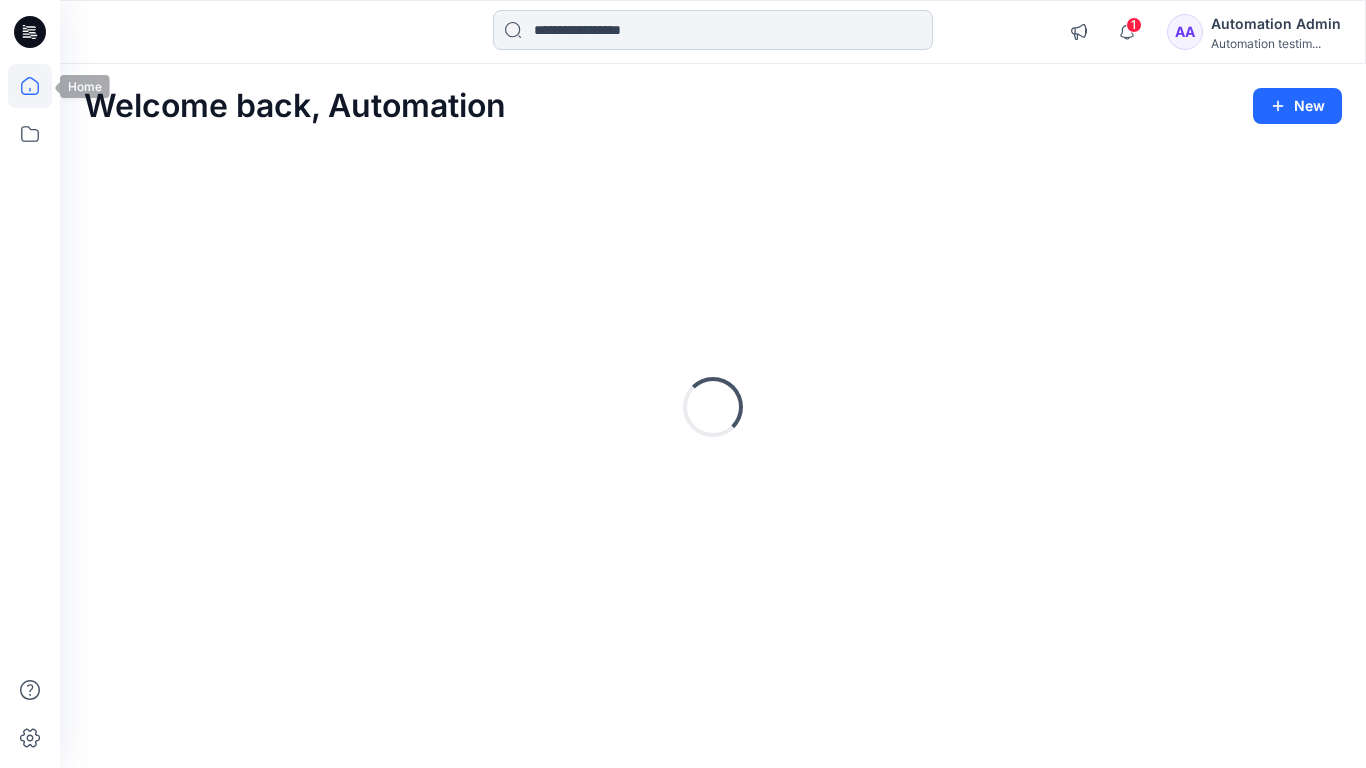 click at bounding box center (713, 30) 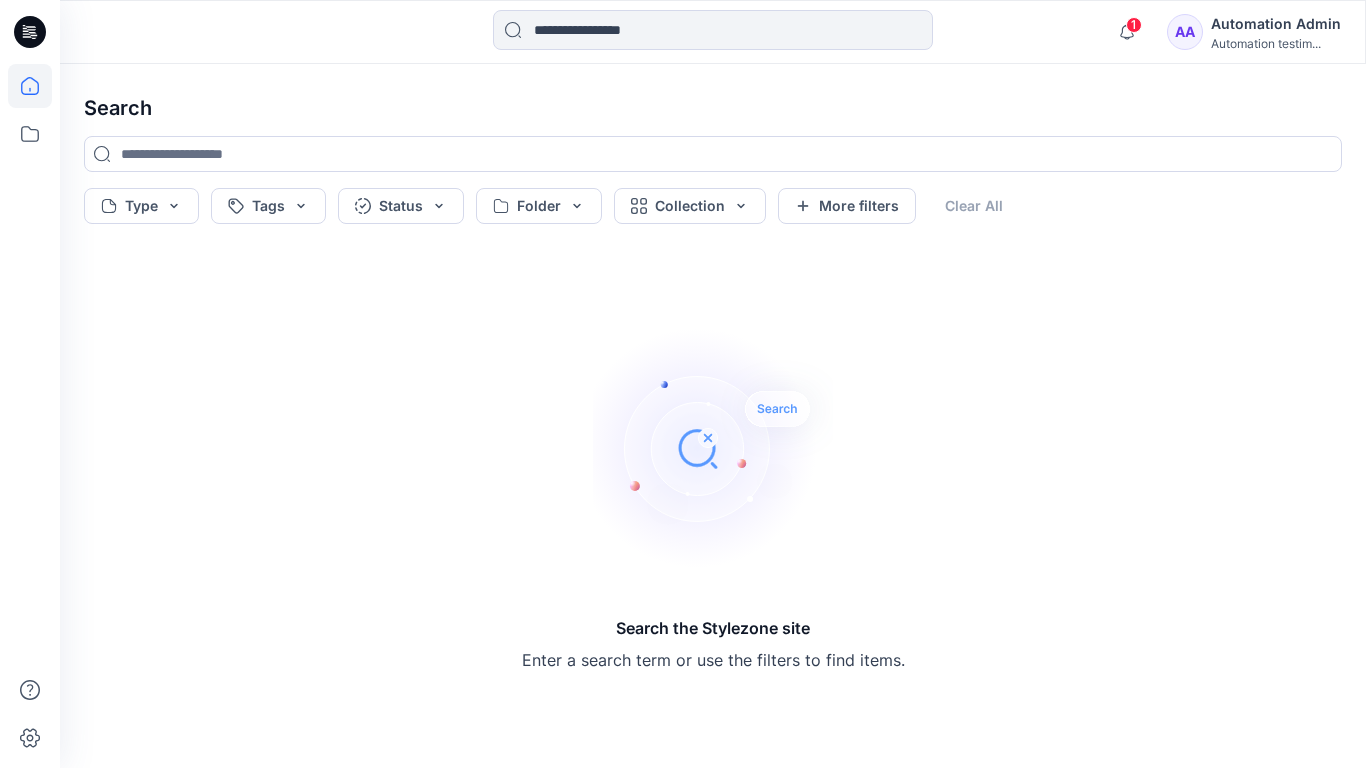 click 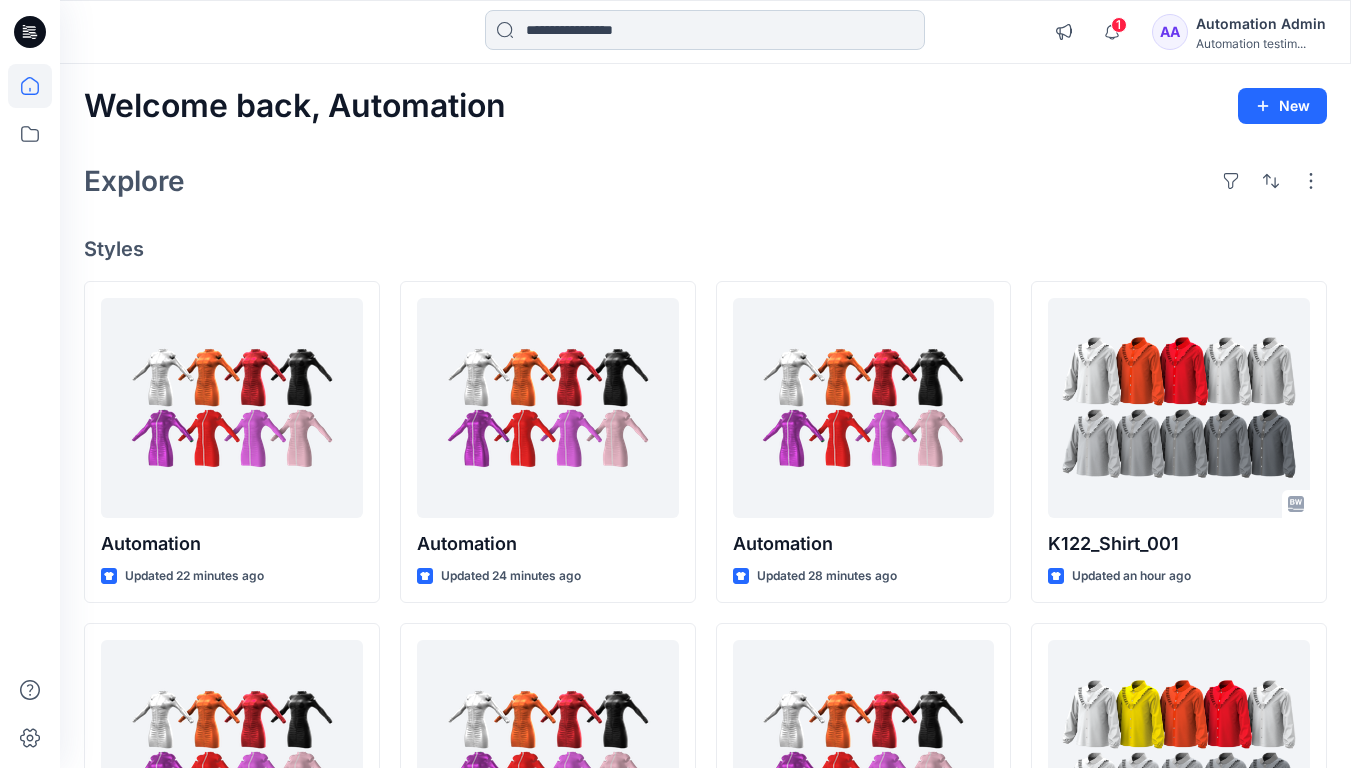 click at bounding box center (705, 30) 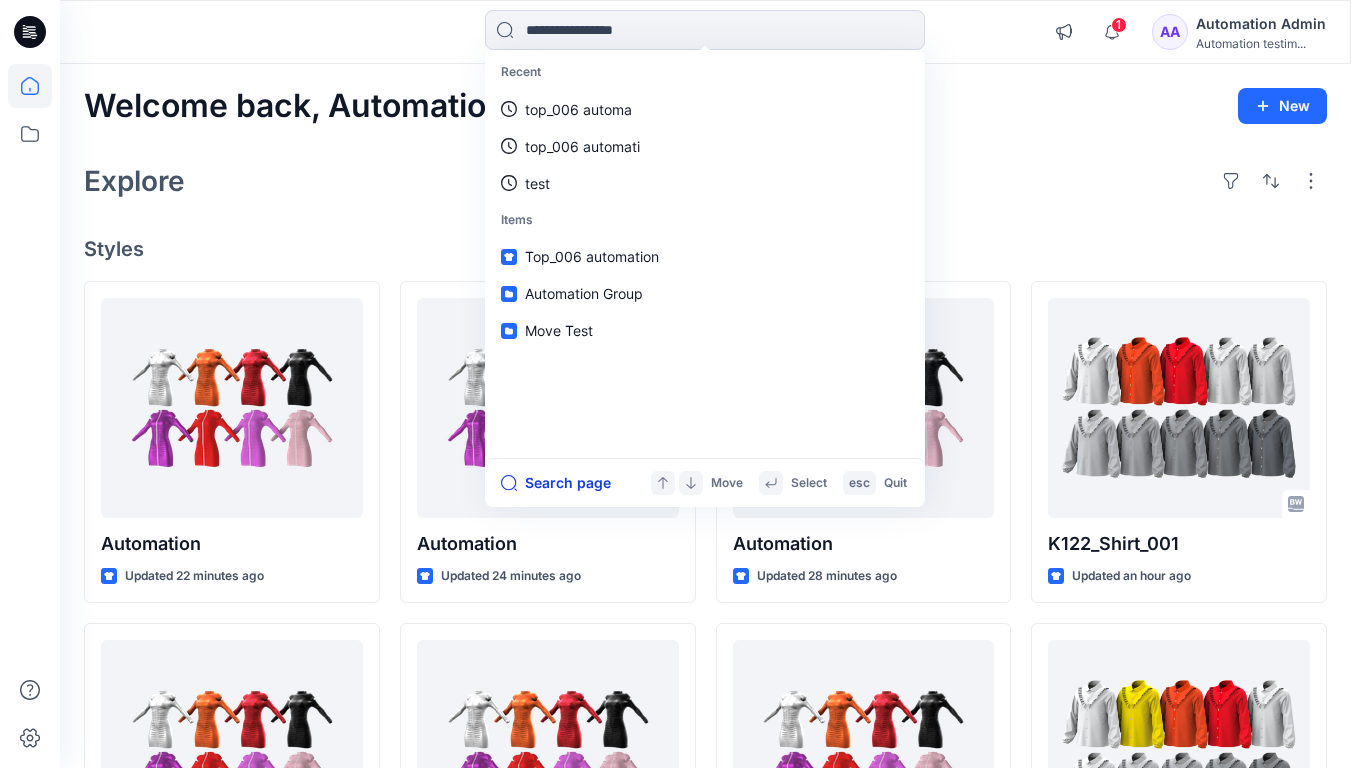 click on "Search page" at bounding box center [556, 483] 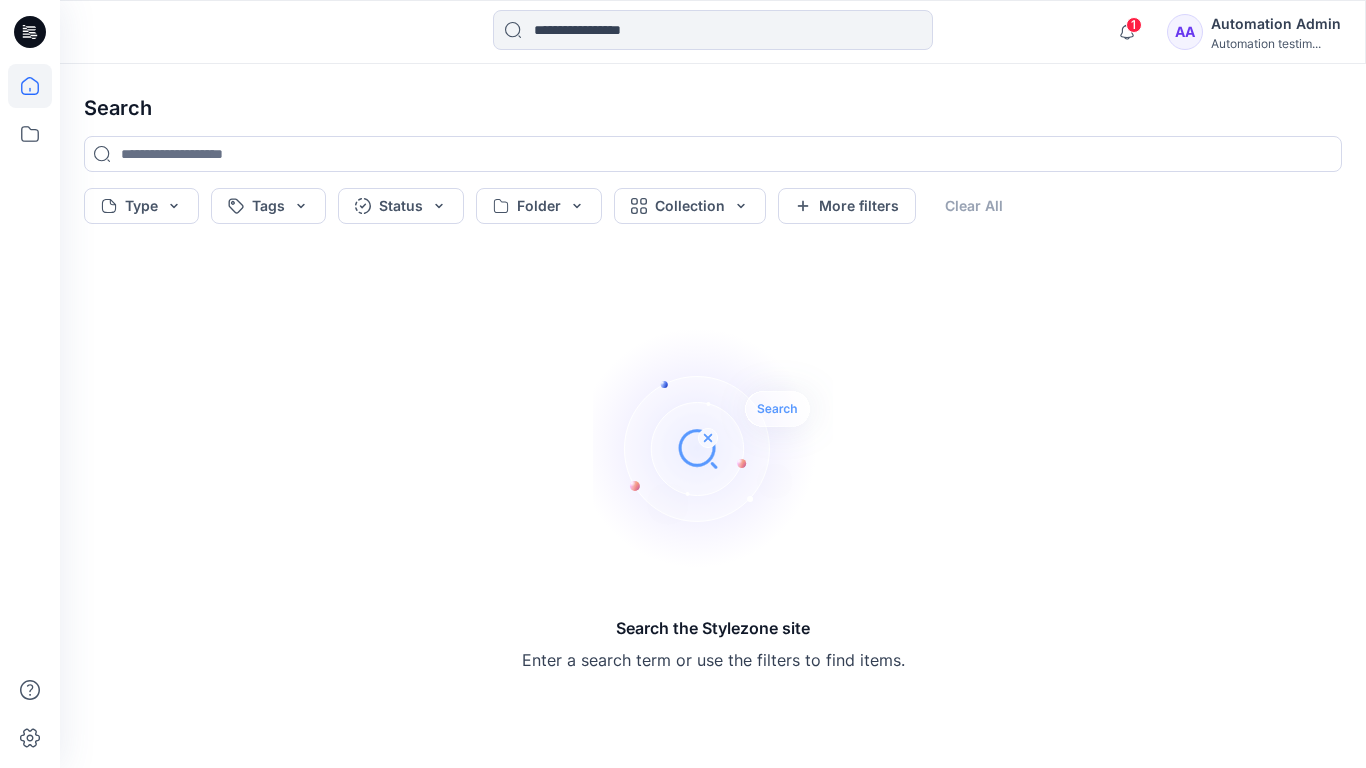 click 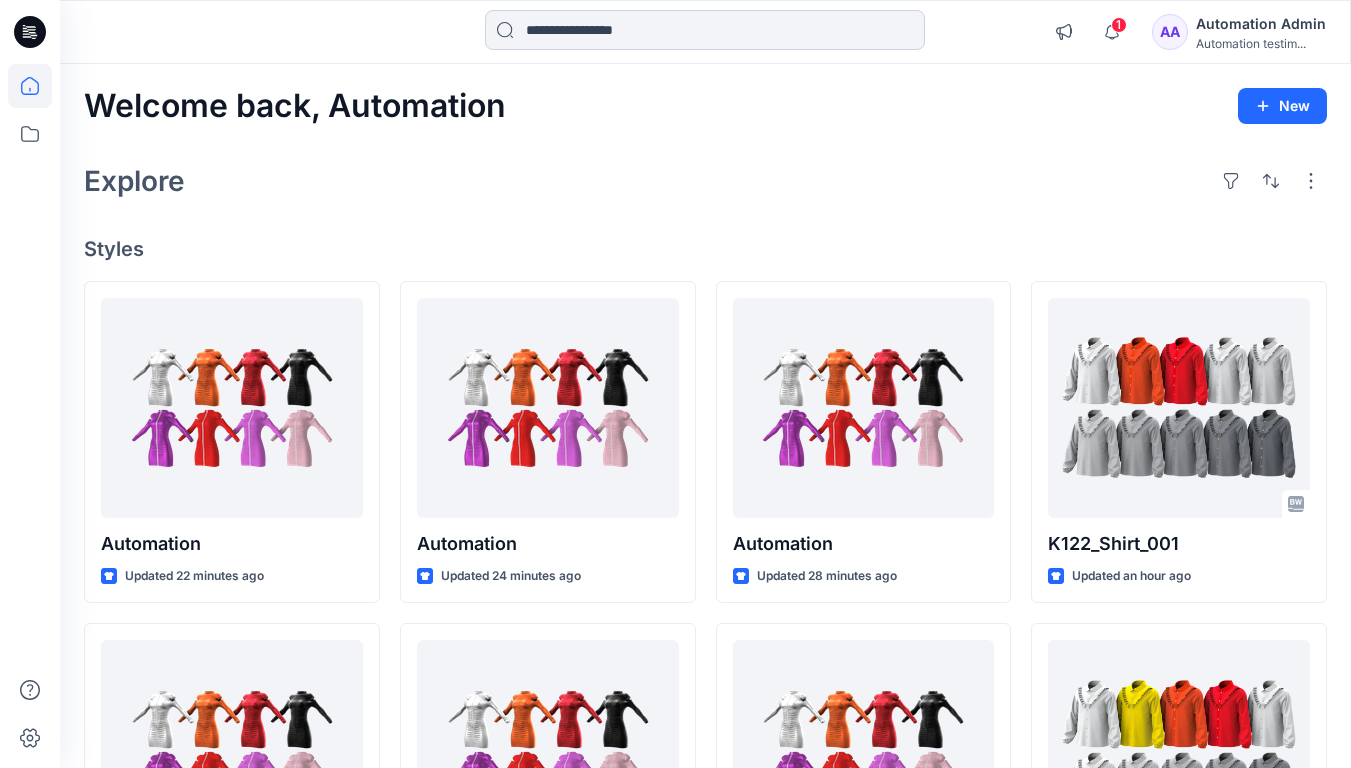 click at bounding box center (705, 30) 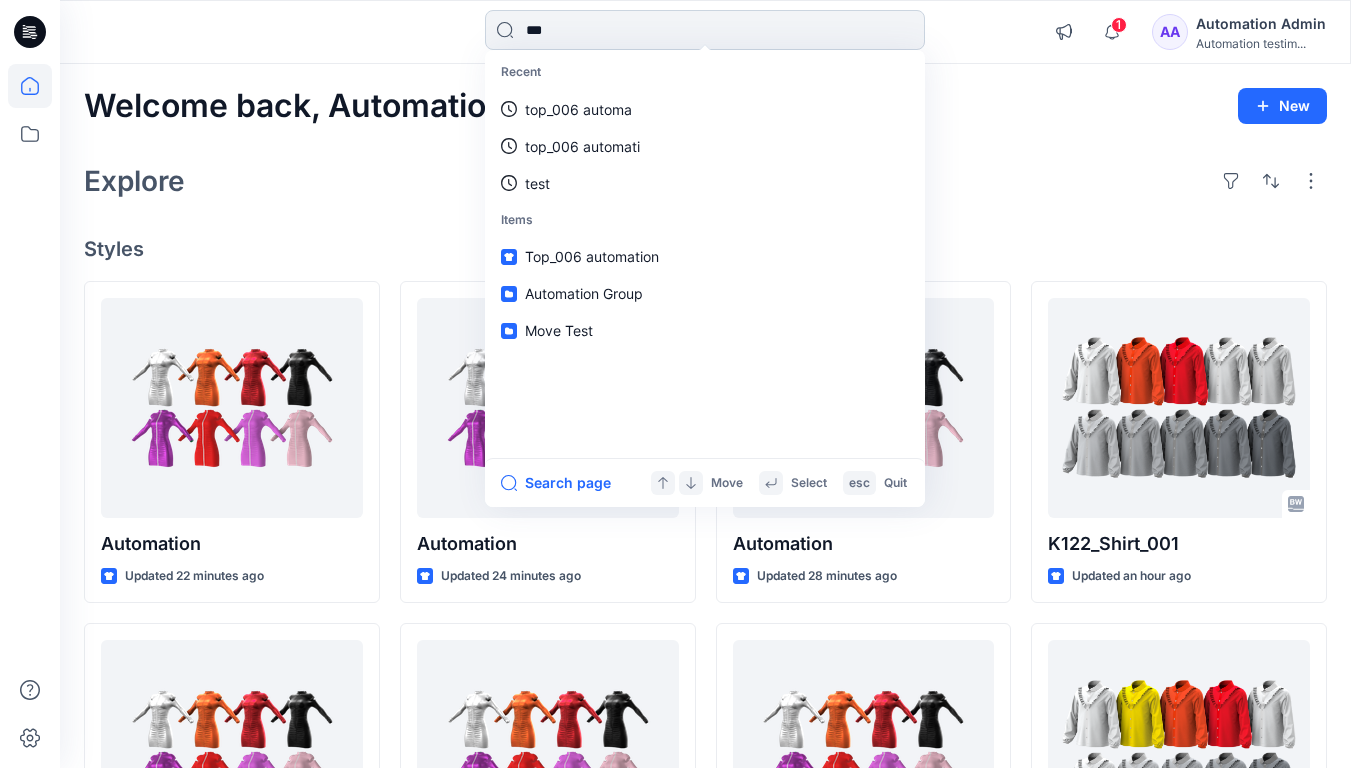type on "****" 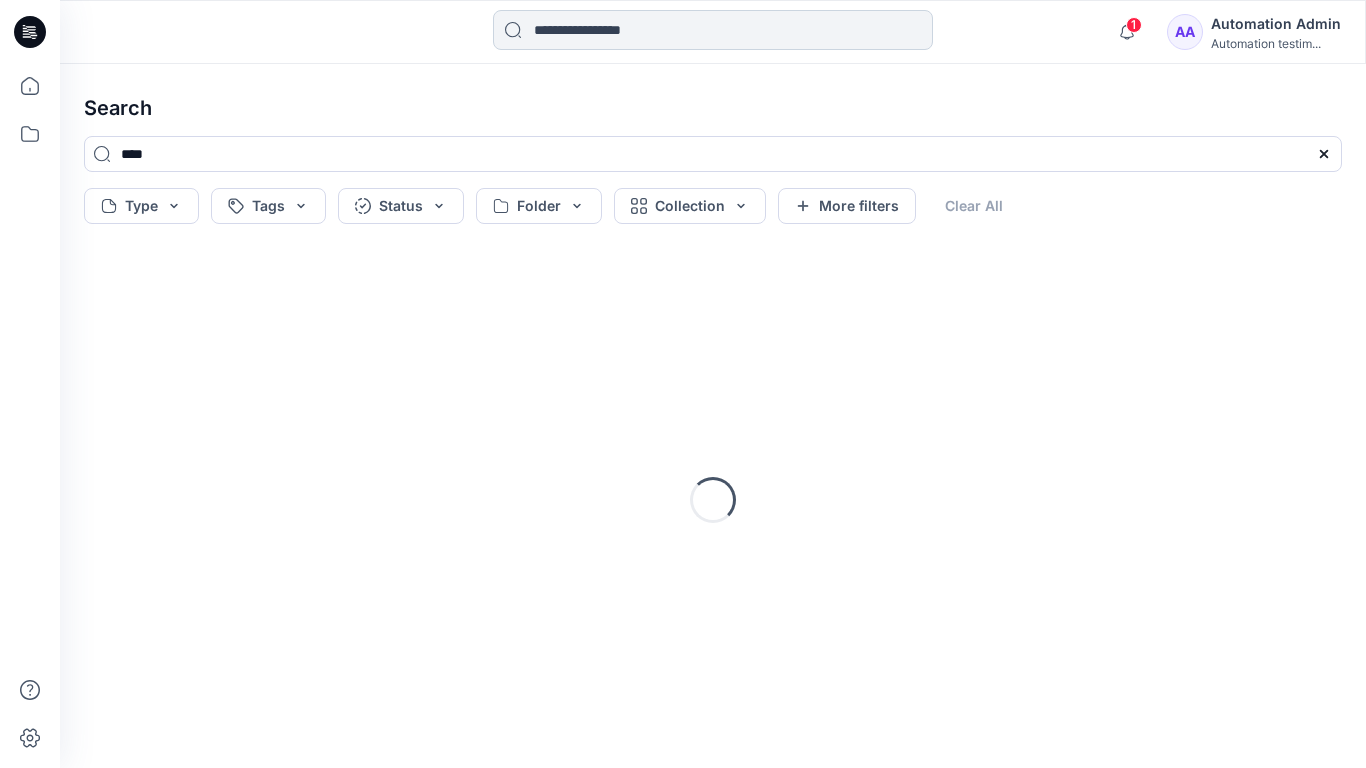 click at bounding box center [713, 30] 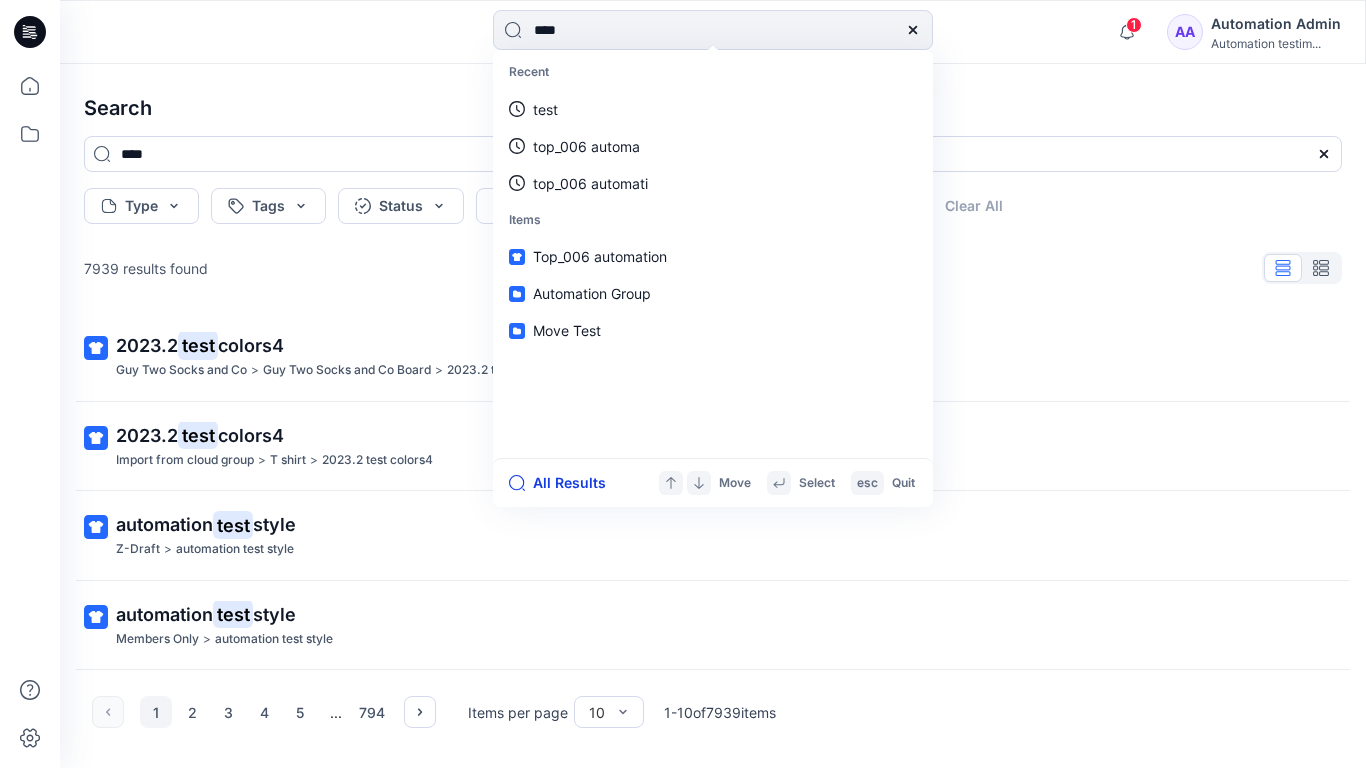 type on "****" 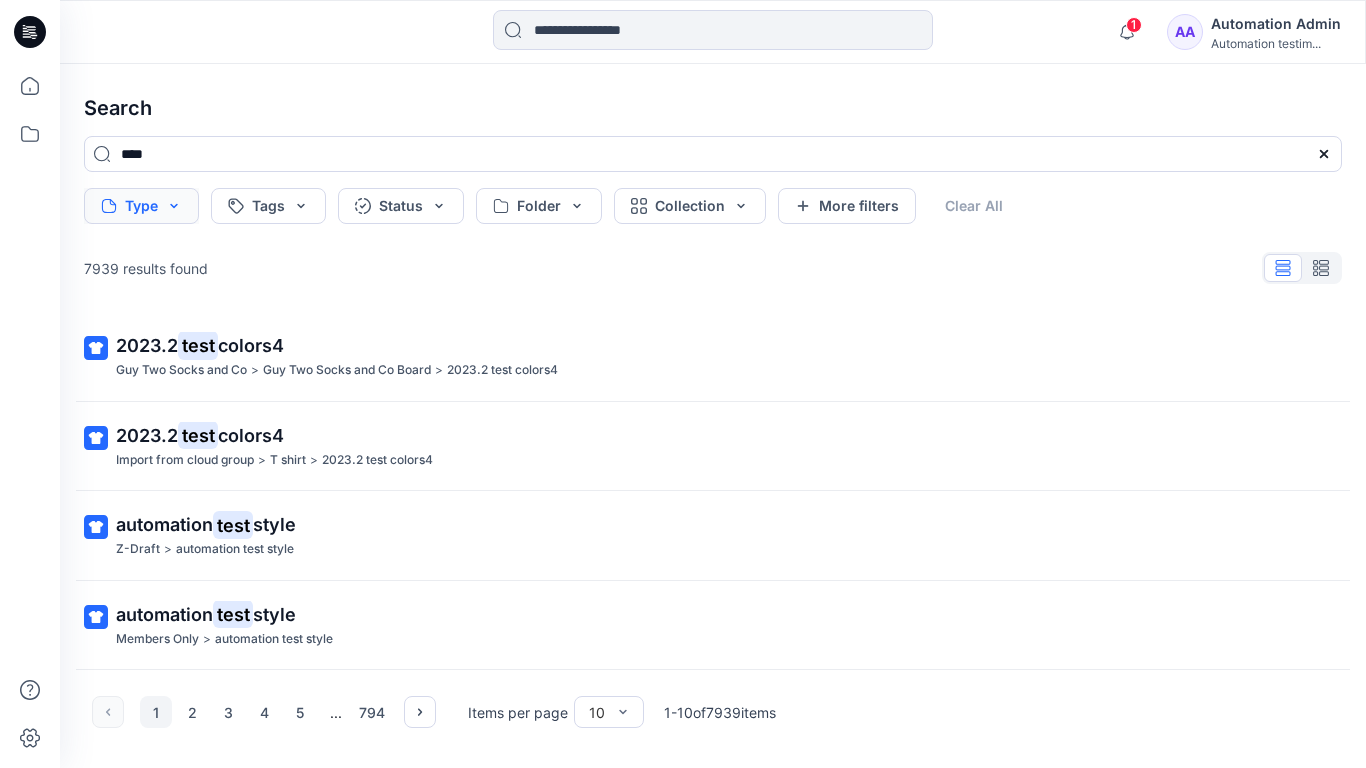click on "Type" at bounding box center (141, 206) 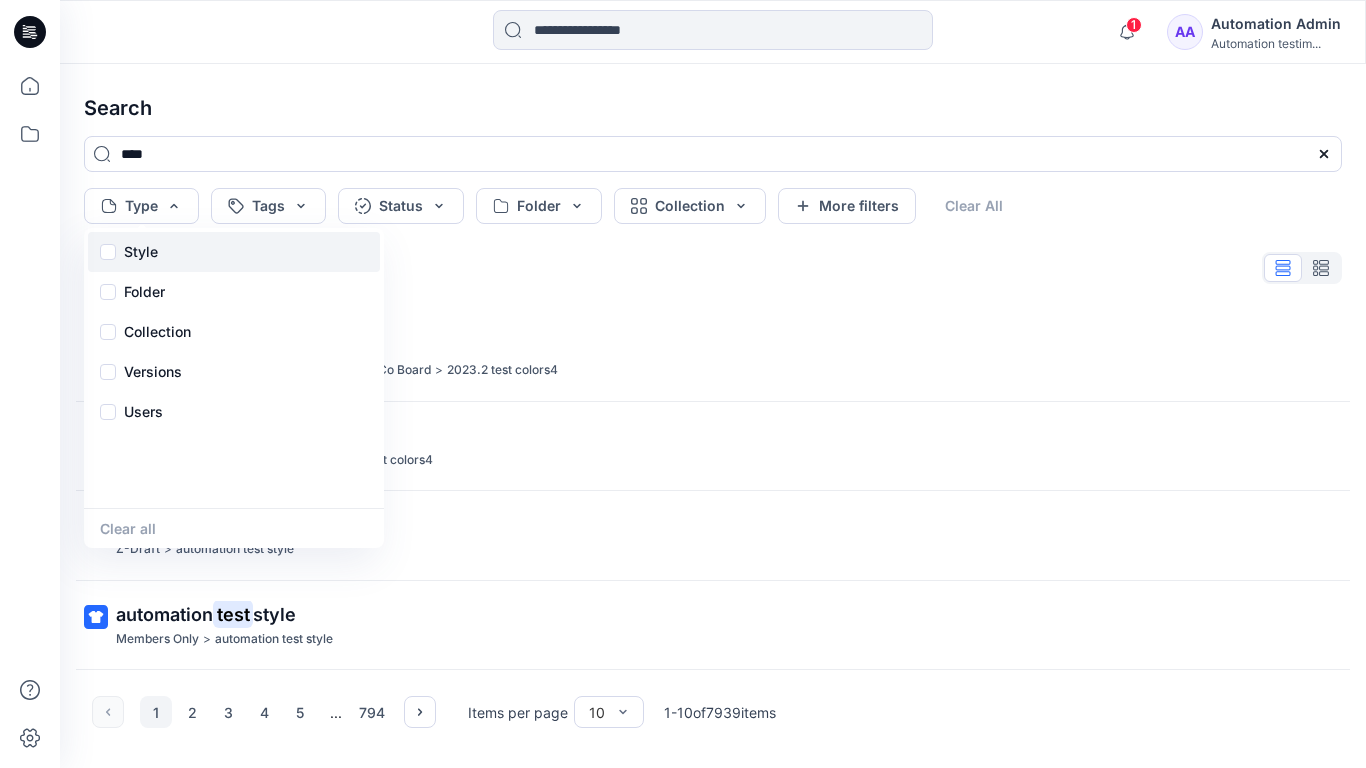 click on "Style" at bounding box center (234, 252) 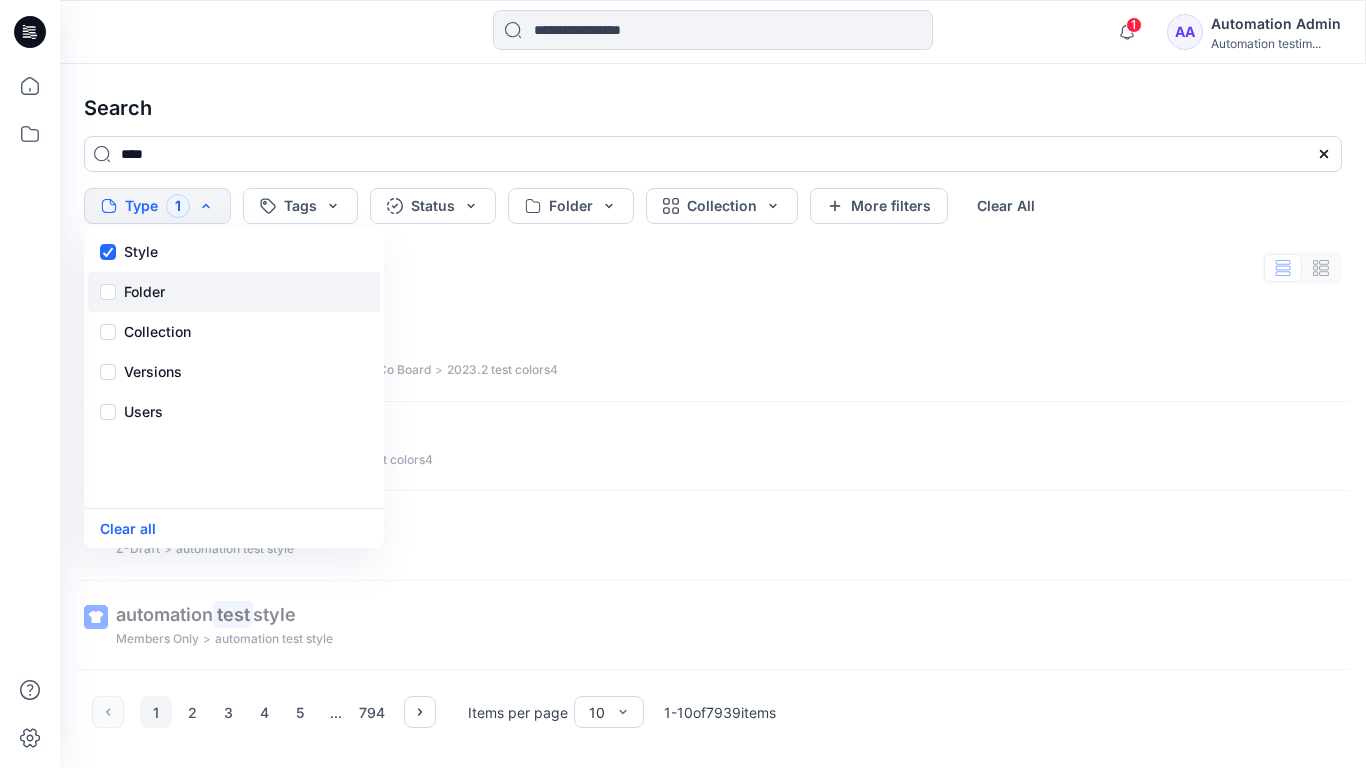click on "Folder" at bounding box center (144, 292) 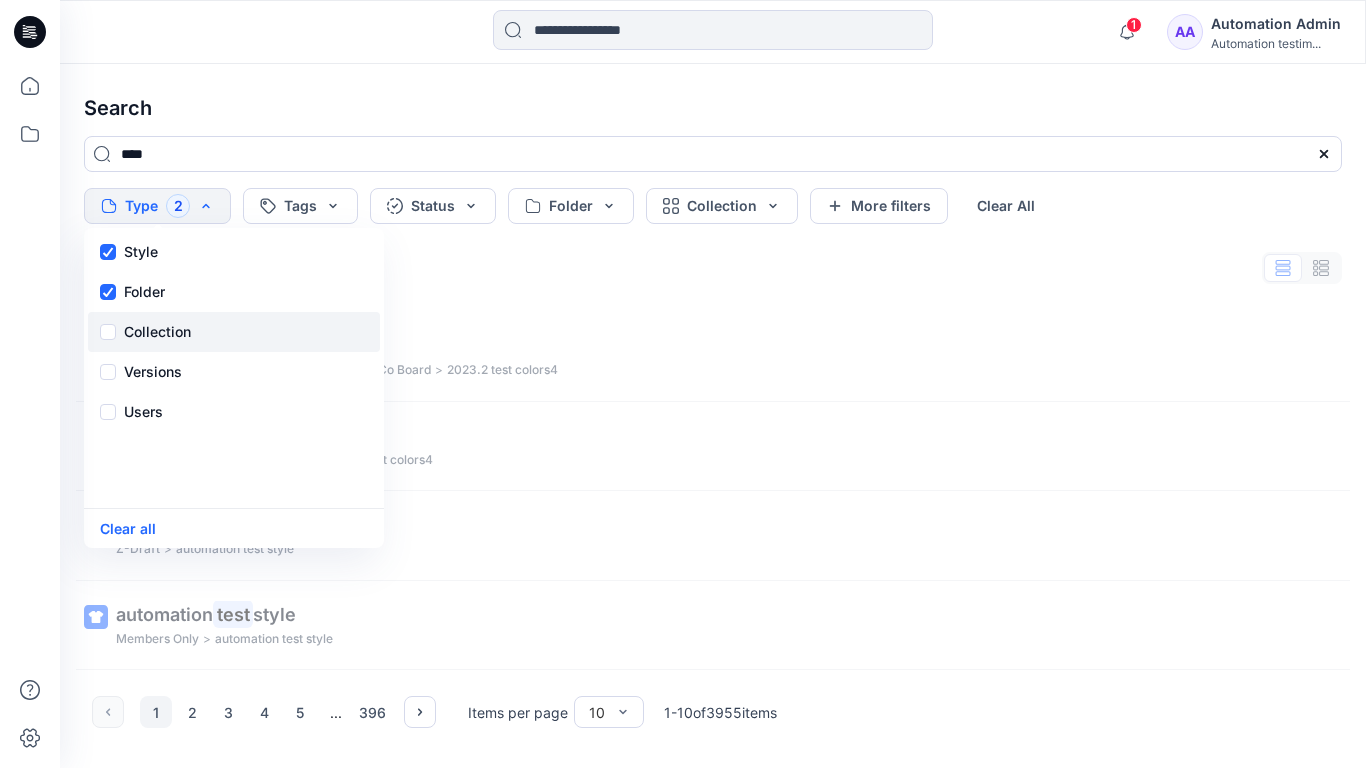 click on "Collection" at bounding box center [157, 332] 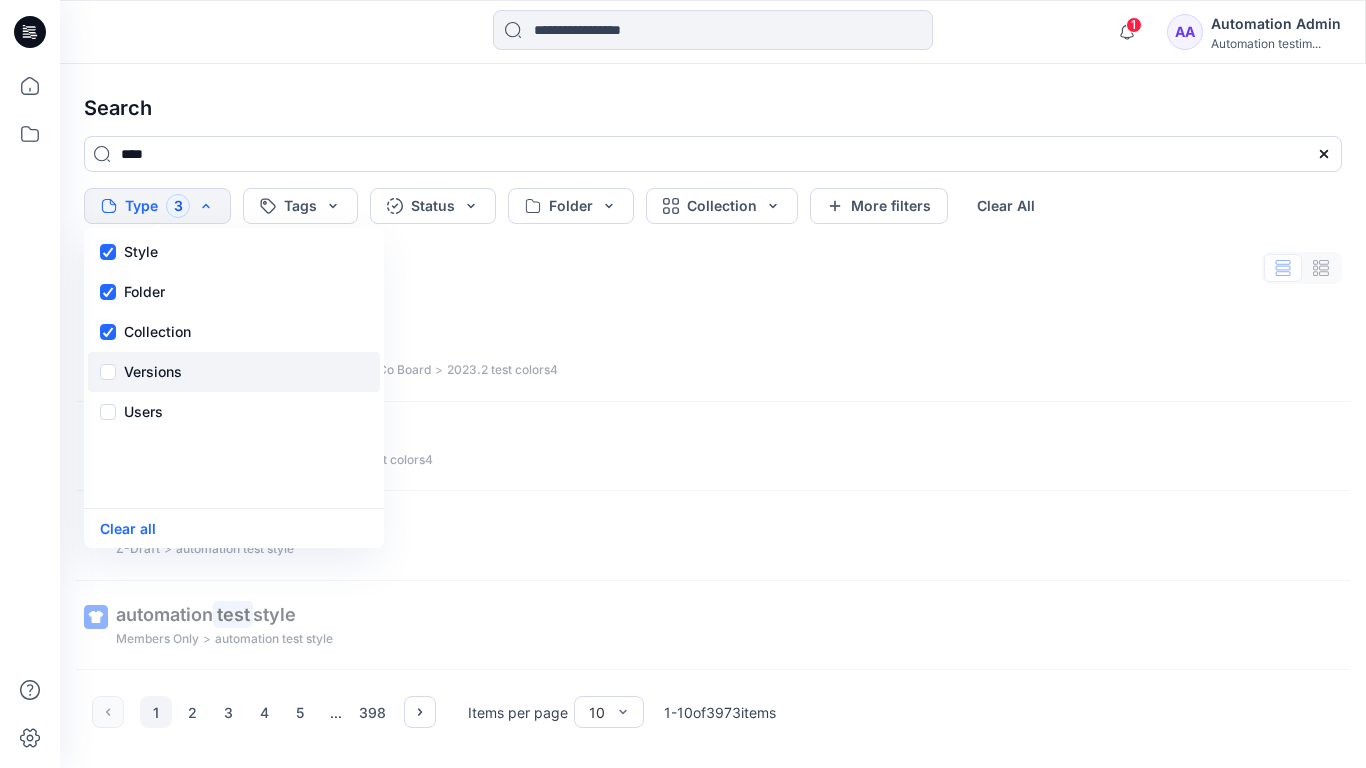 click on "Versions" at bounding box center [153, 372] 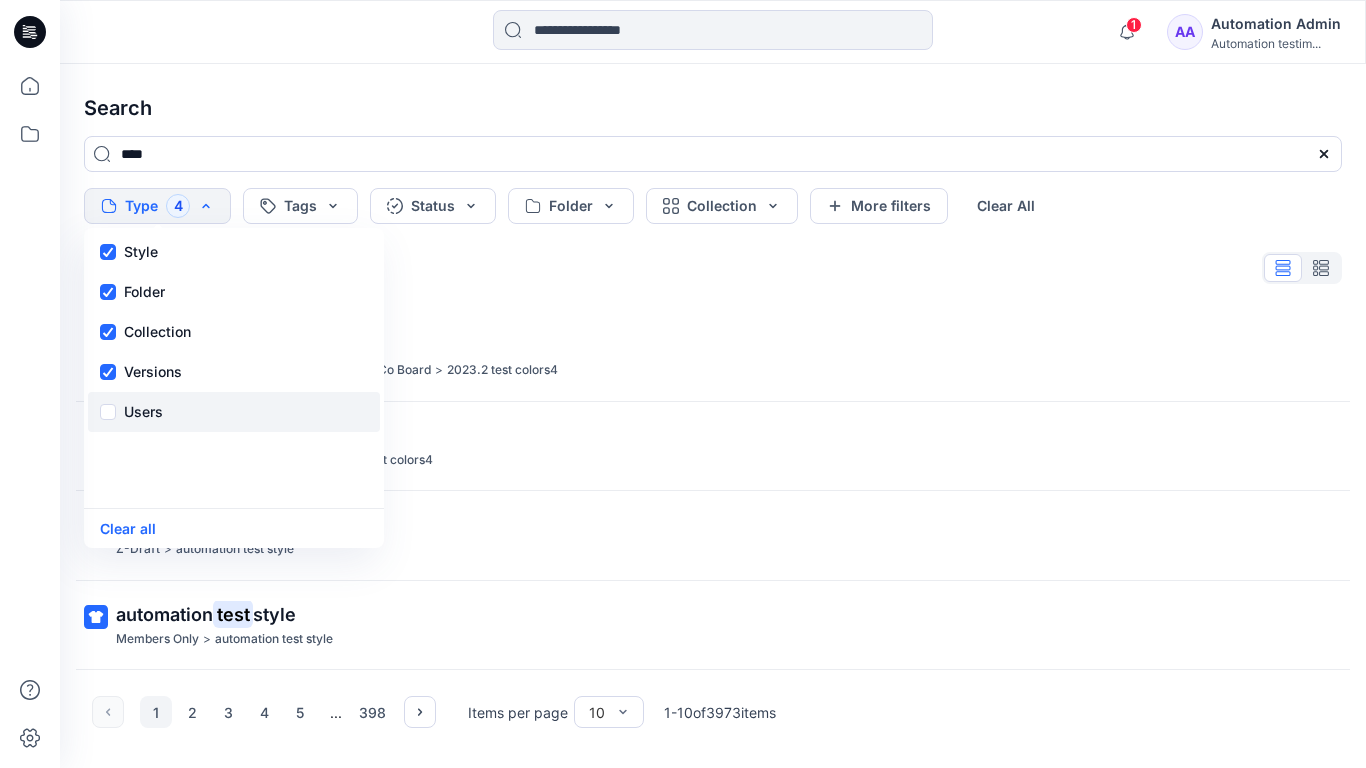 click on "Users" at bounding box center (143, 412) 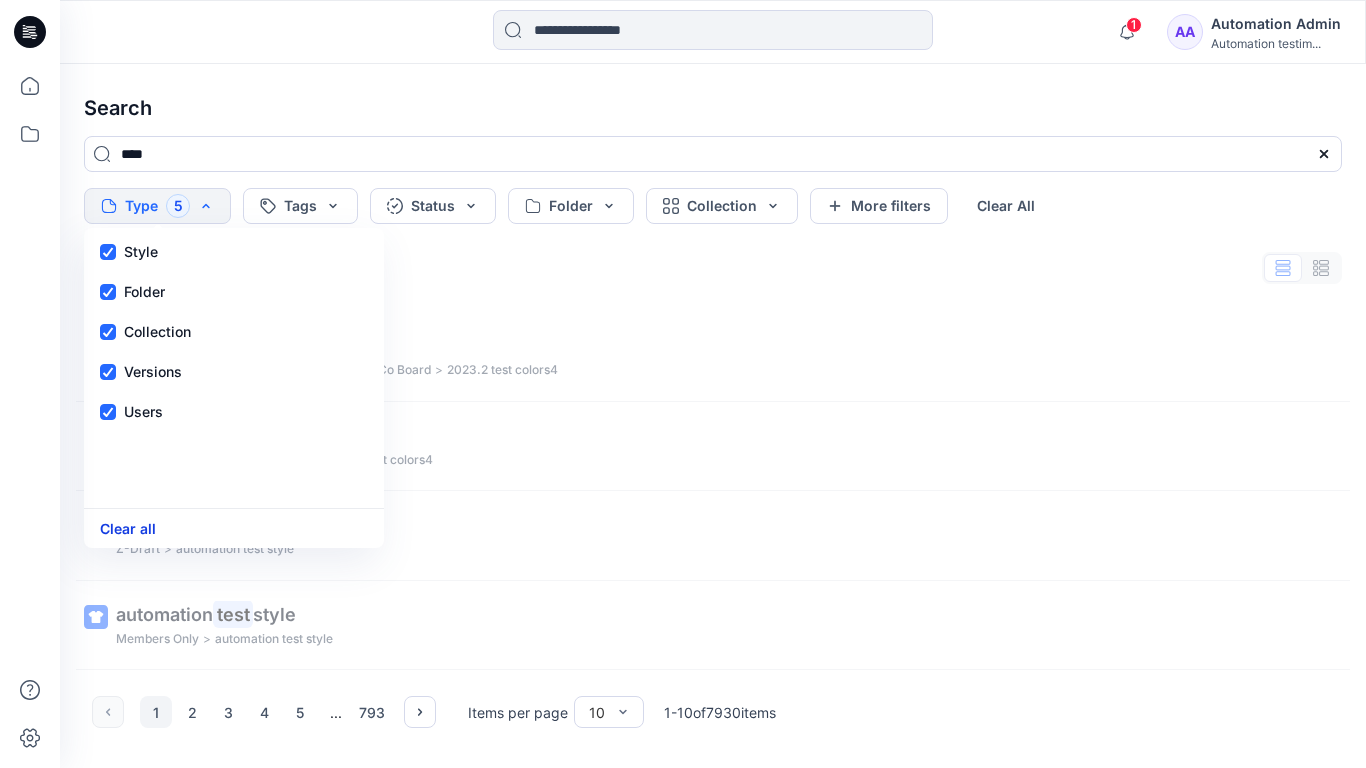click on "Clear all" at bounding box center [128, 528] 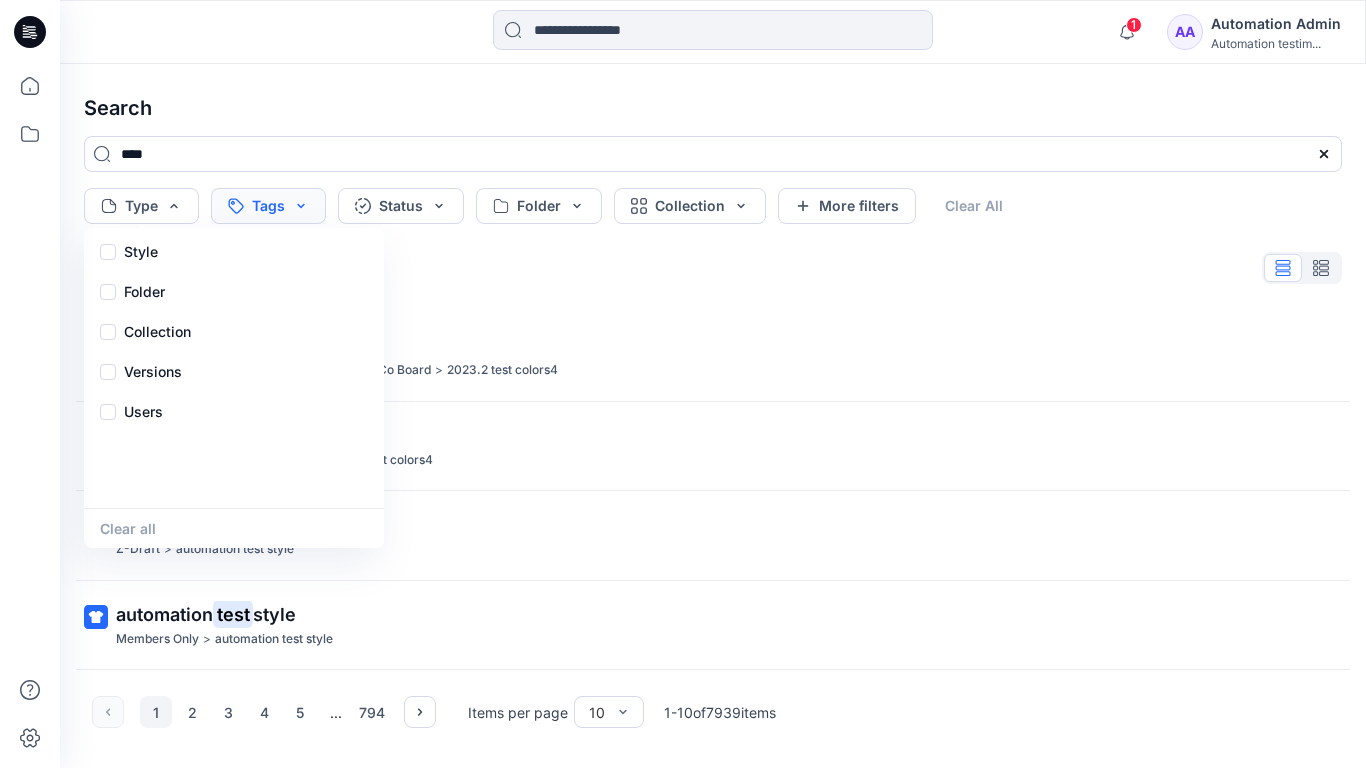 click on "Tags" at bounding box center (268, 206) 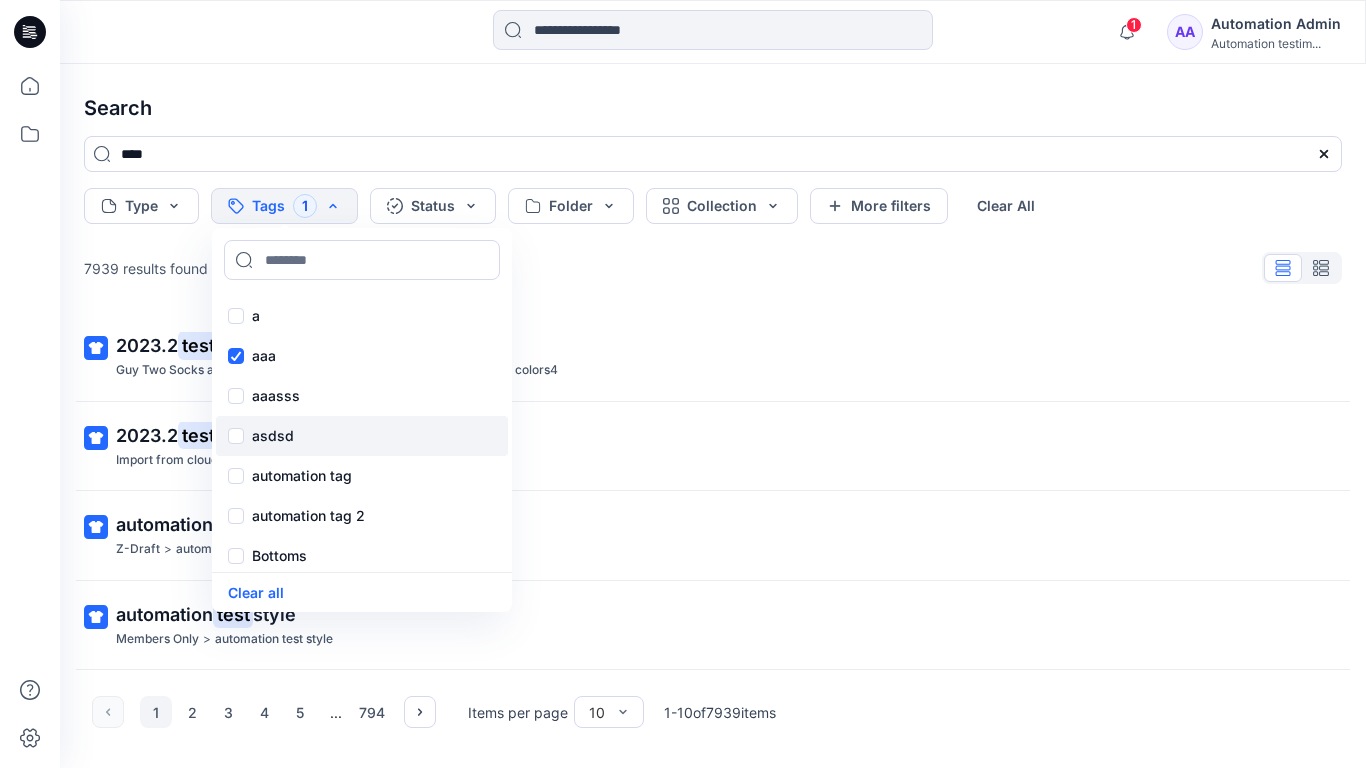 click on "asdsd" at bounding box center (273, 436) 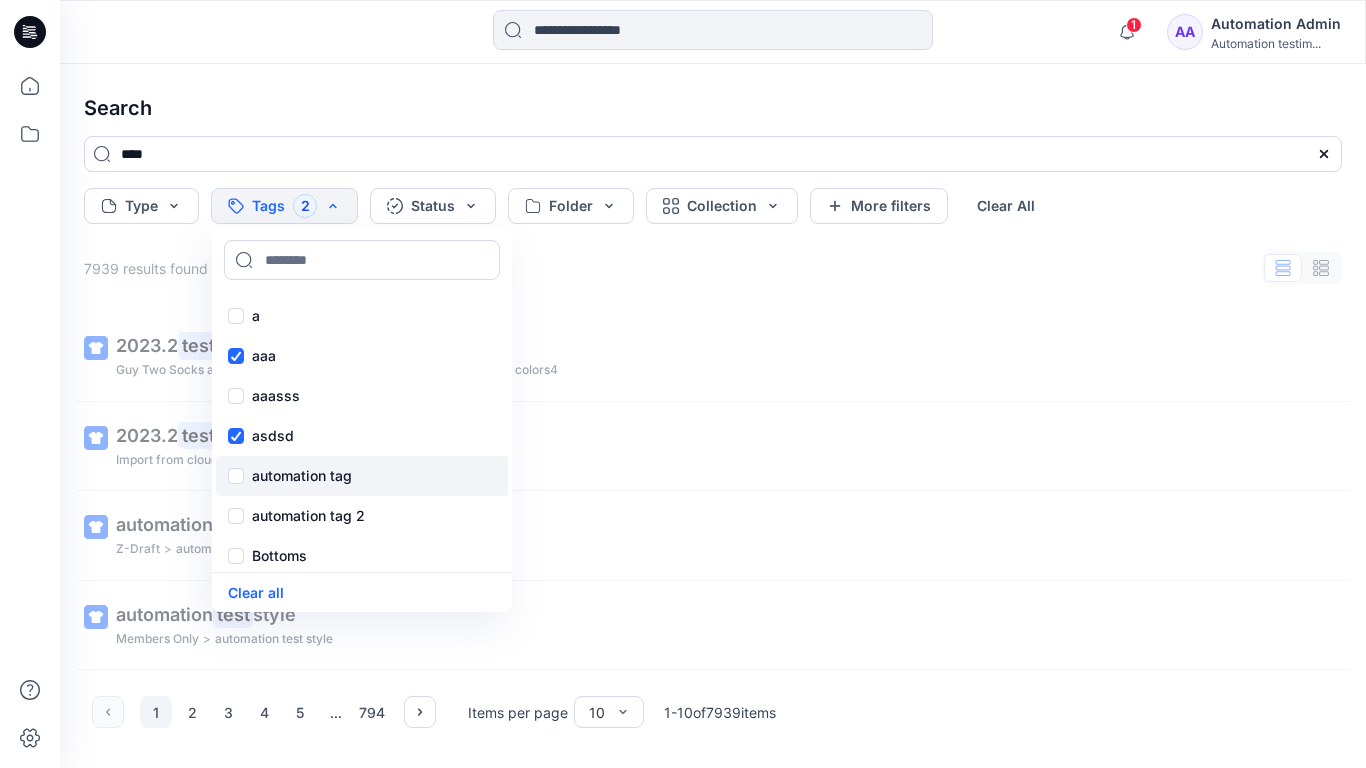 click on "automation tag" at bounding box center [302, 476] 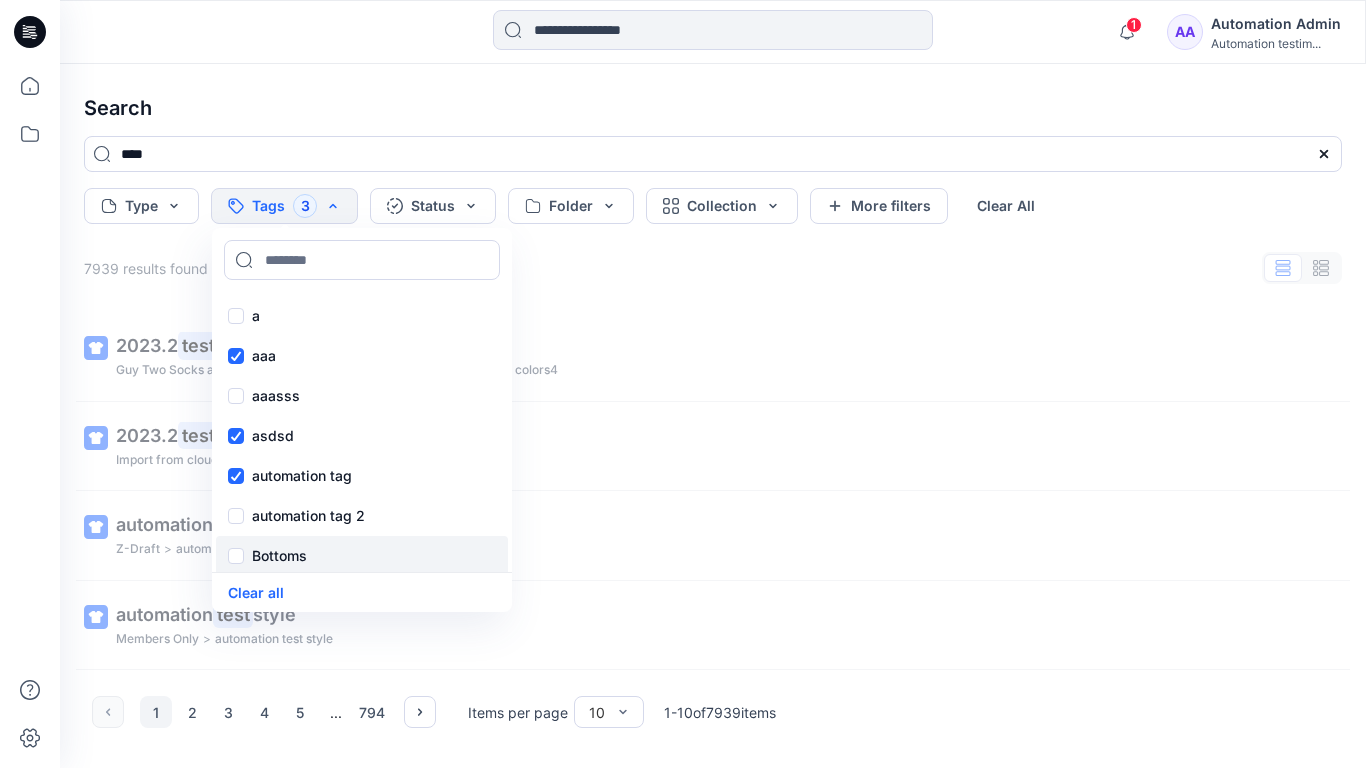 click on "Bottoms" at bounding box center (279, 556) 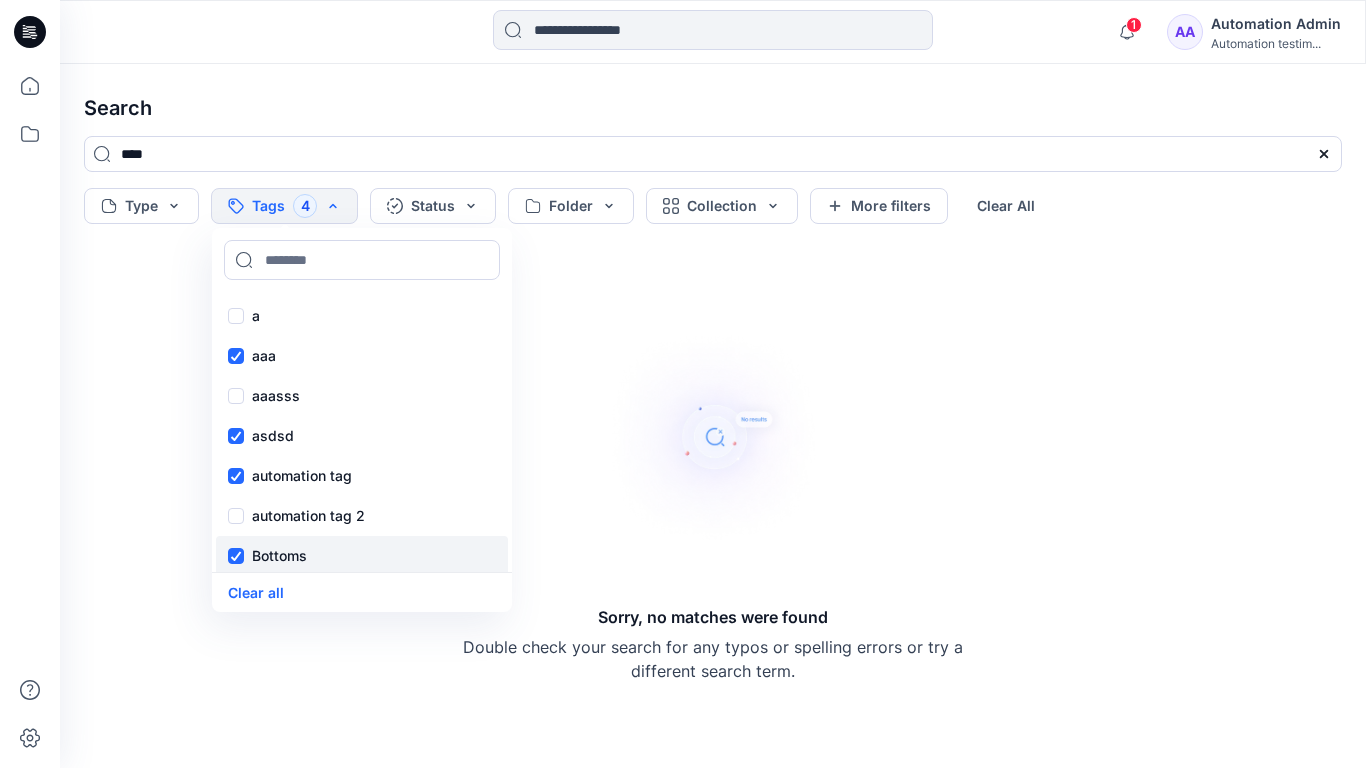 scroll, scrollTop: 164, scrollLeft: 0, axis: vertical 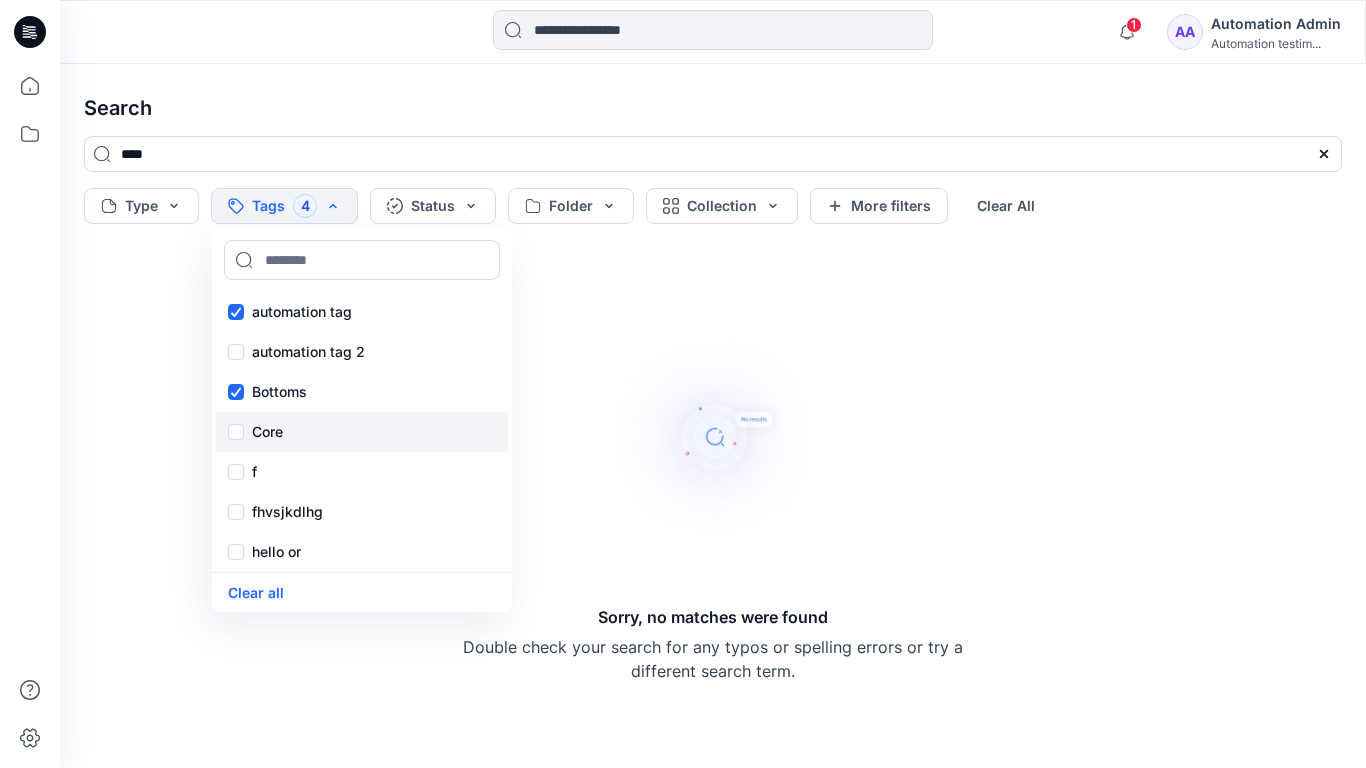 click on "Core" at bounding box center (362, 432) 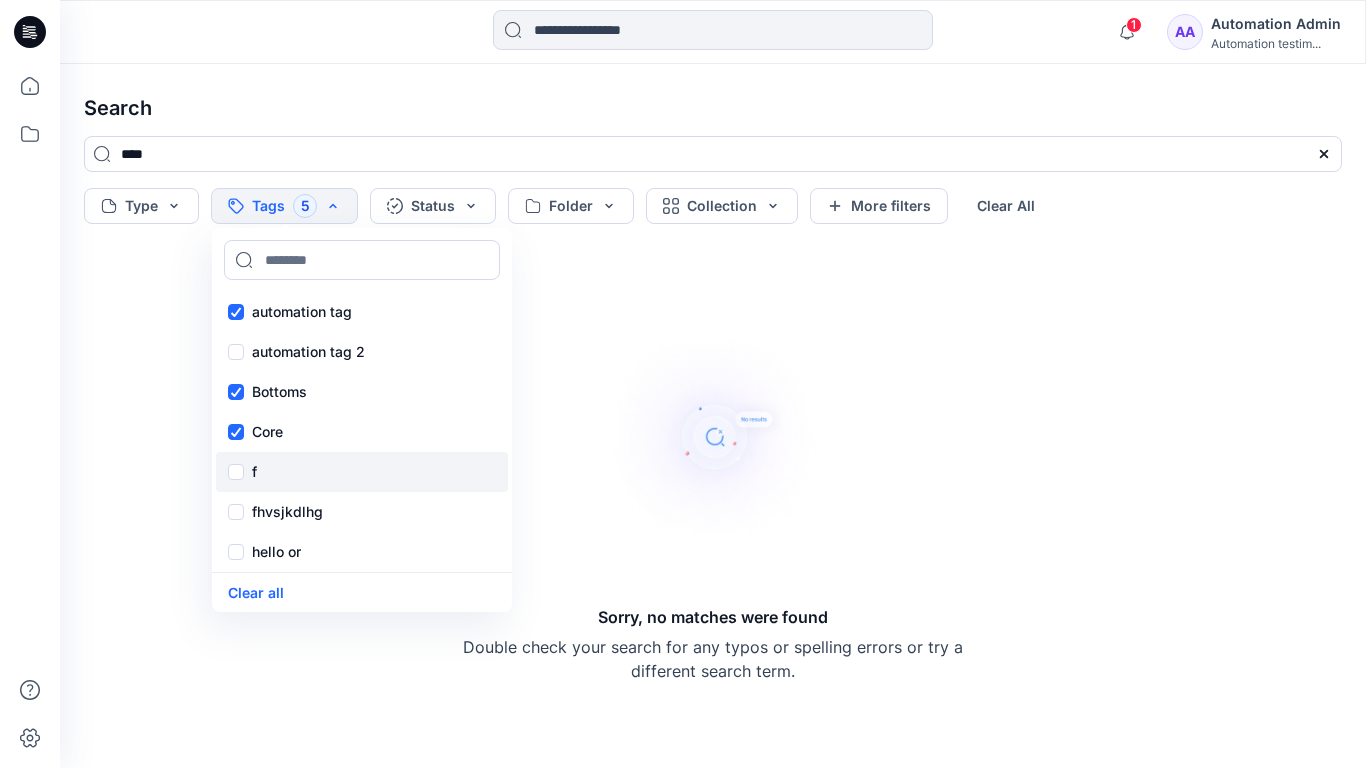 click on "f" at bounding box center (362, 472) 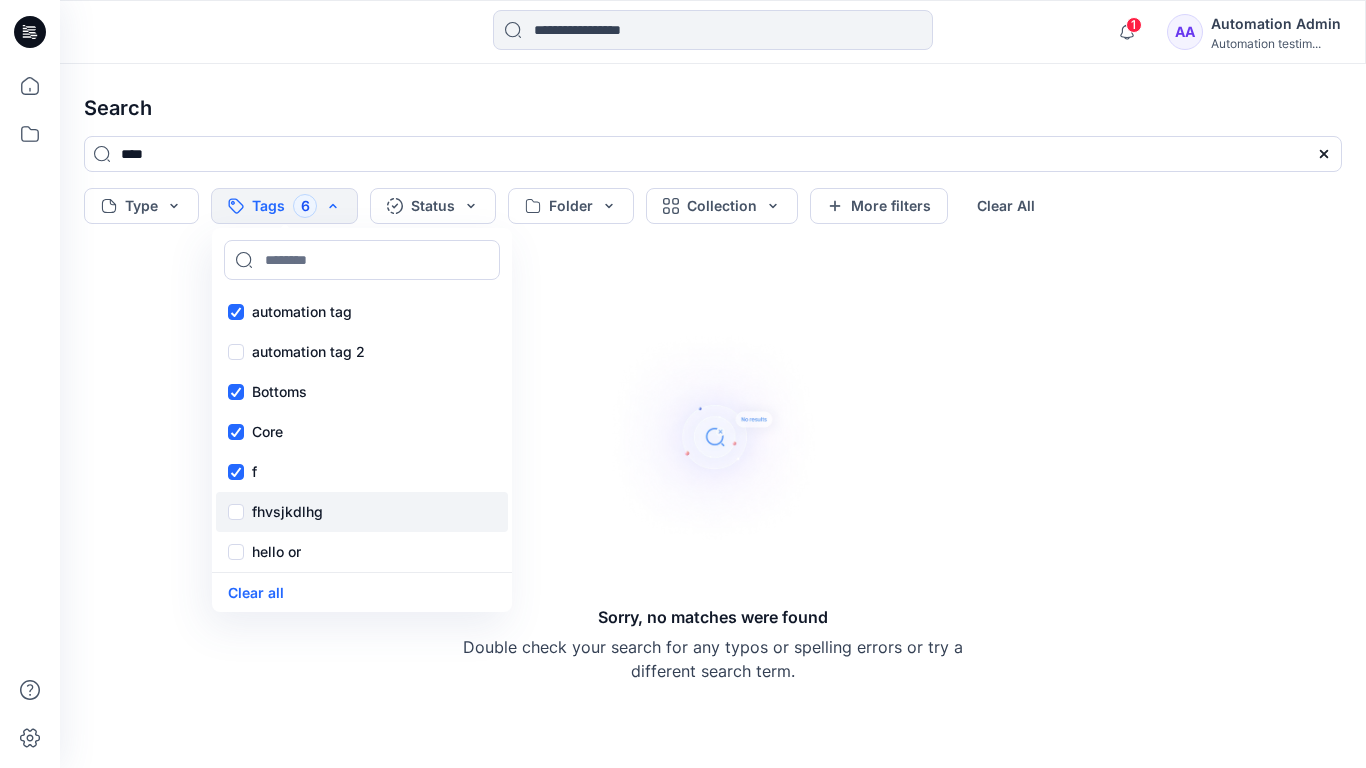 click on "fhvsjkdlhg" at bounding box center (287, 512) 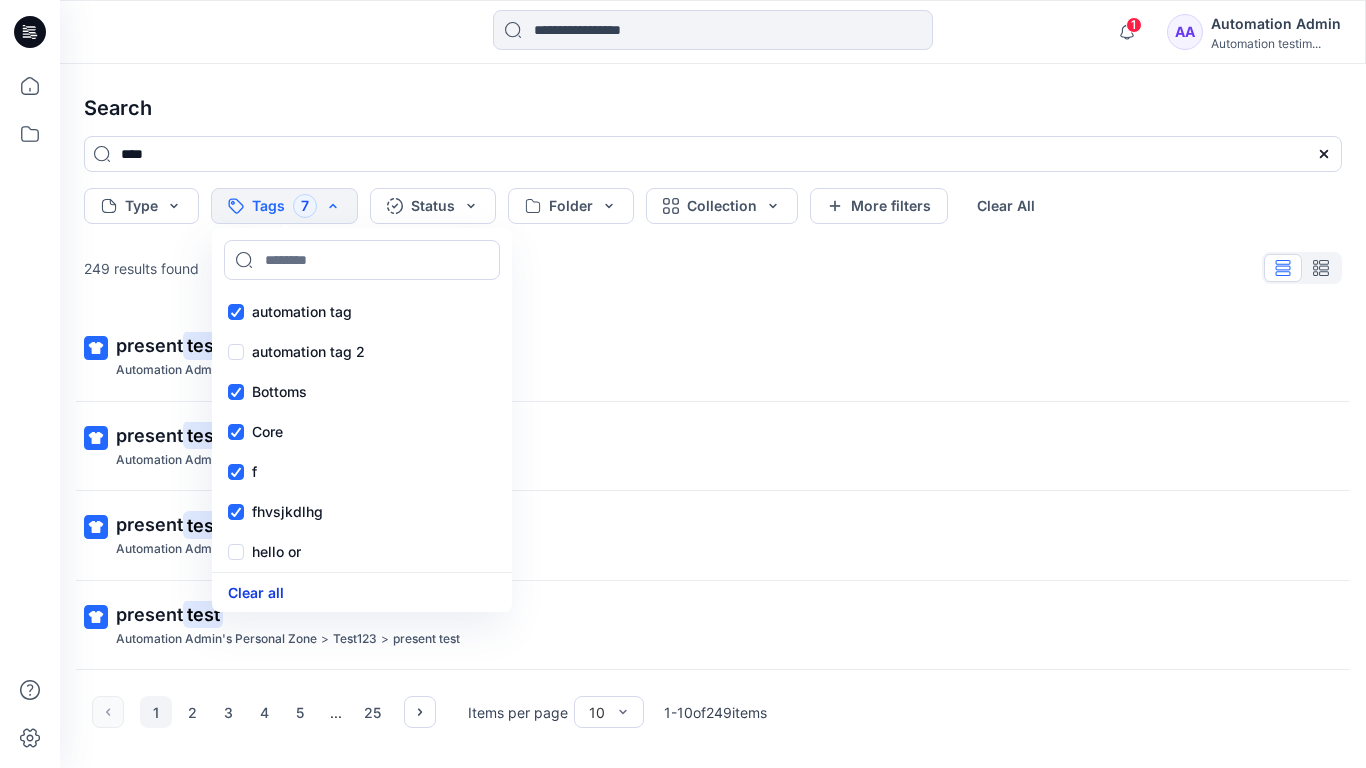 click on "Clear all" at bounding box center (256, 592) 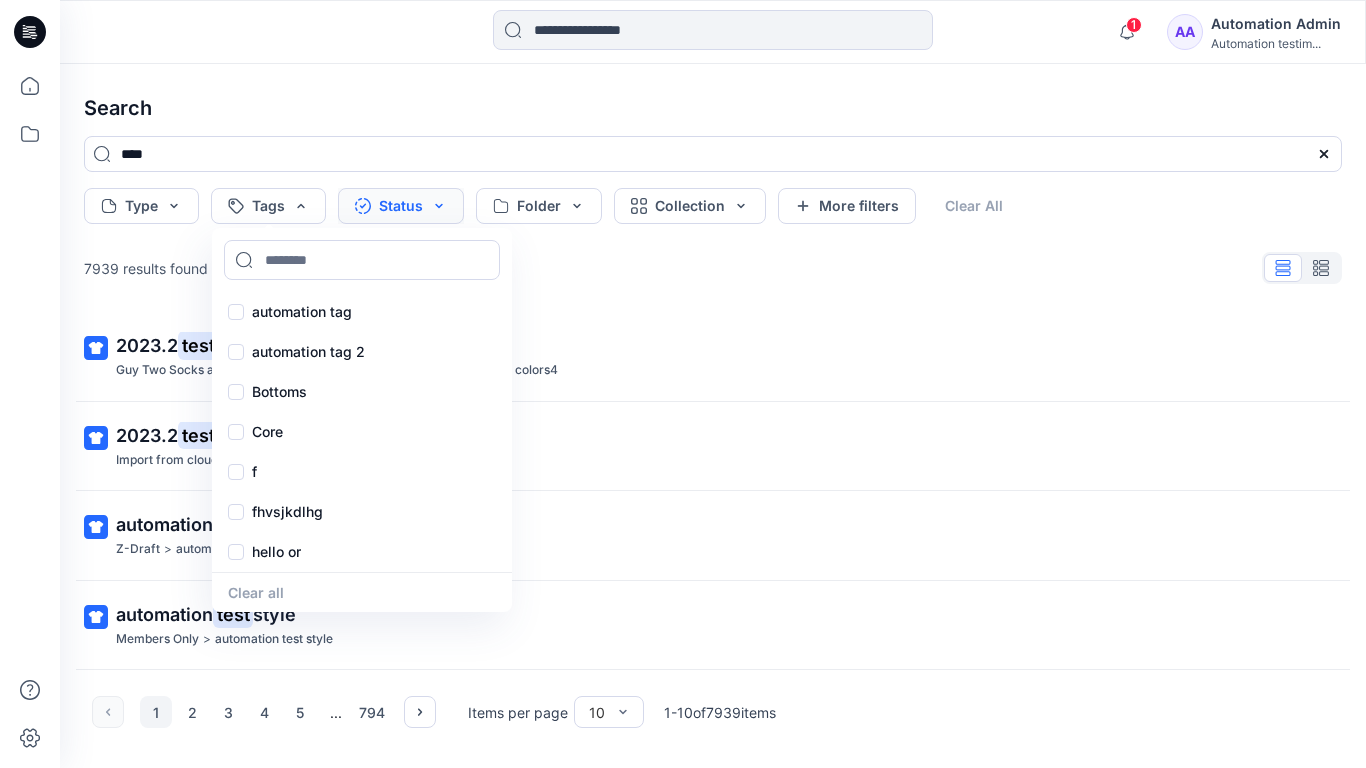 click on "Status" at bounding box center [401, 206] 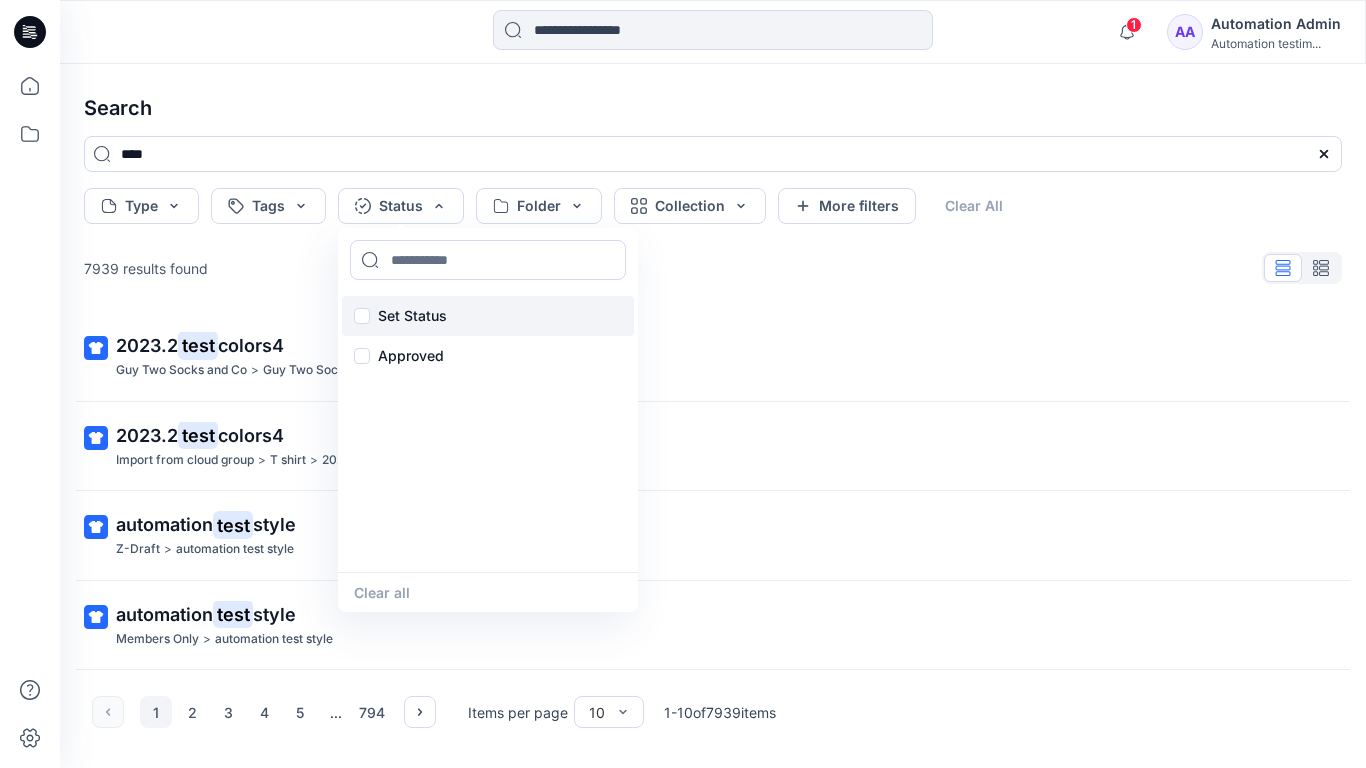 click on "Set Status" at bounding box center [412, 316] 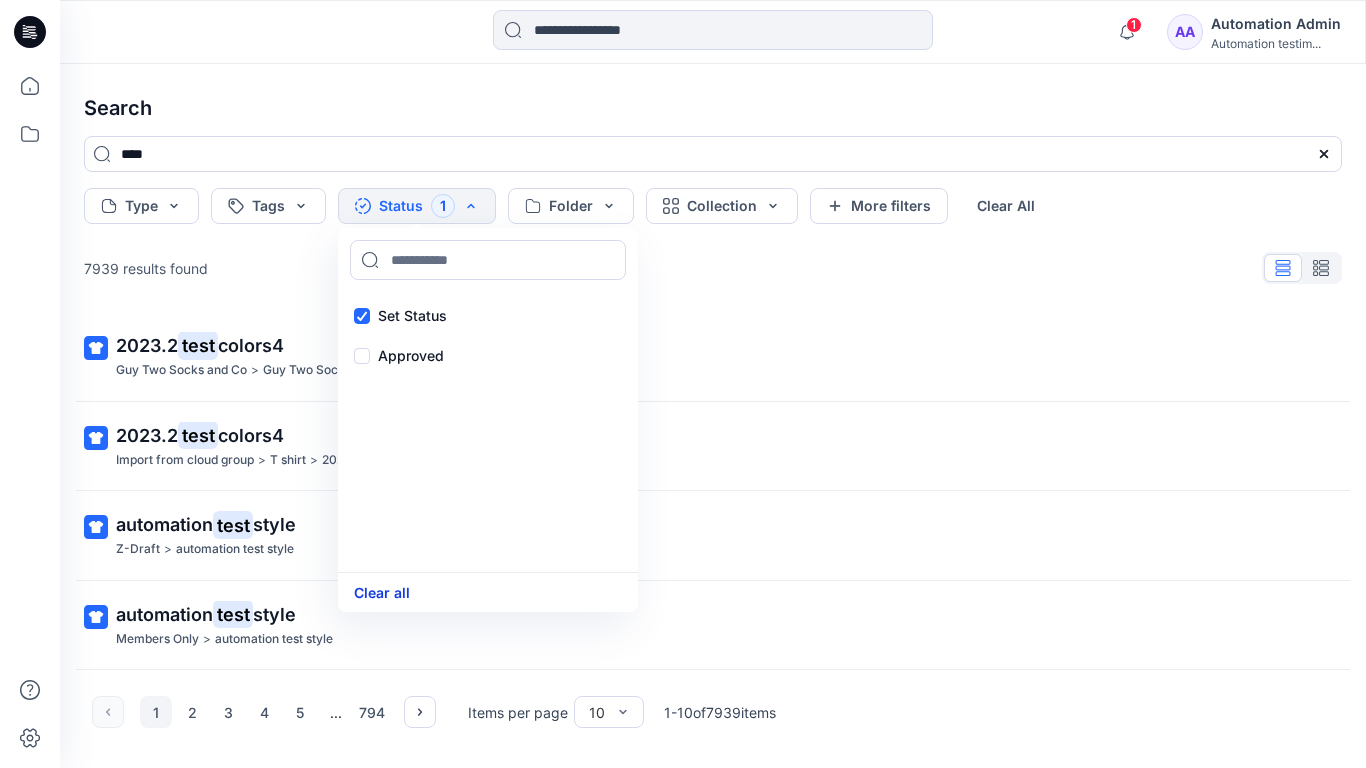 click on "Clear all" at bounding box center (382, 592) 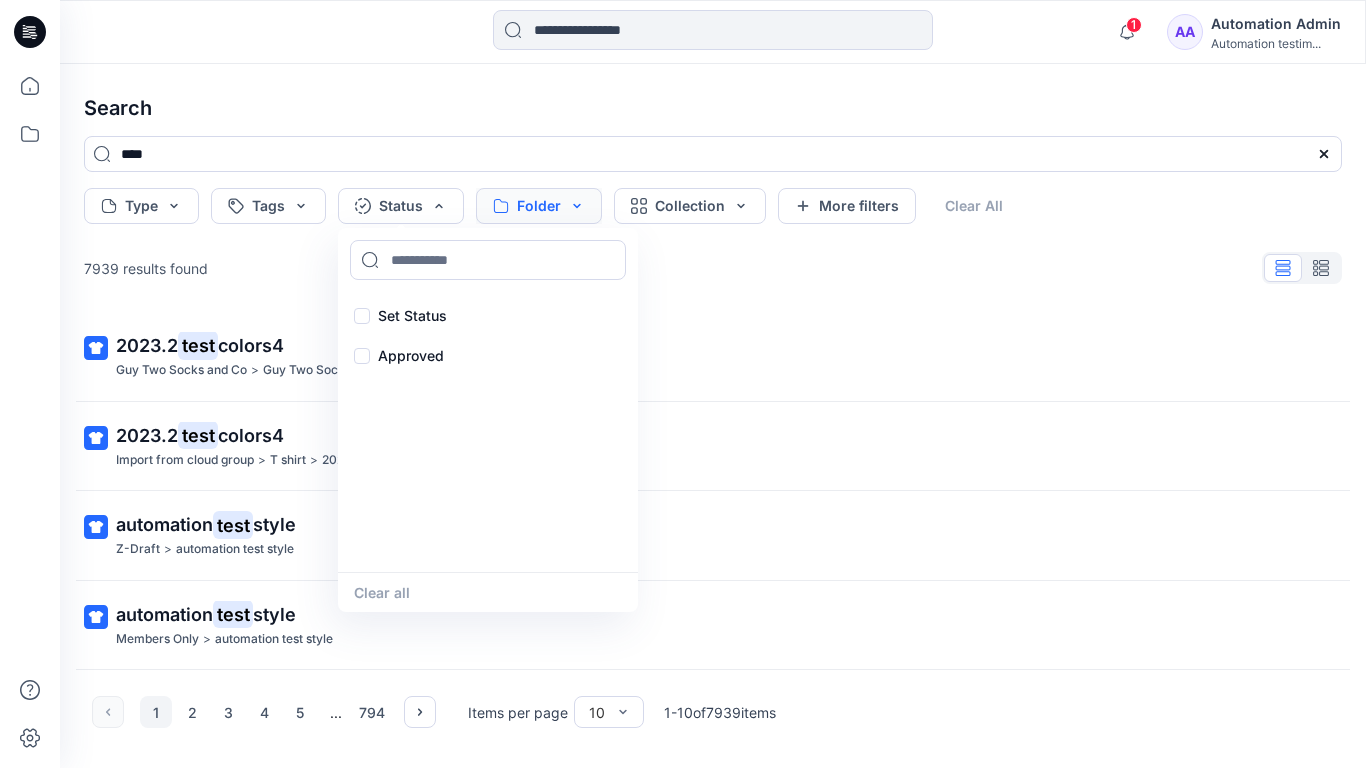 click on "Folder" at bounding box center (539, 206) 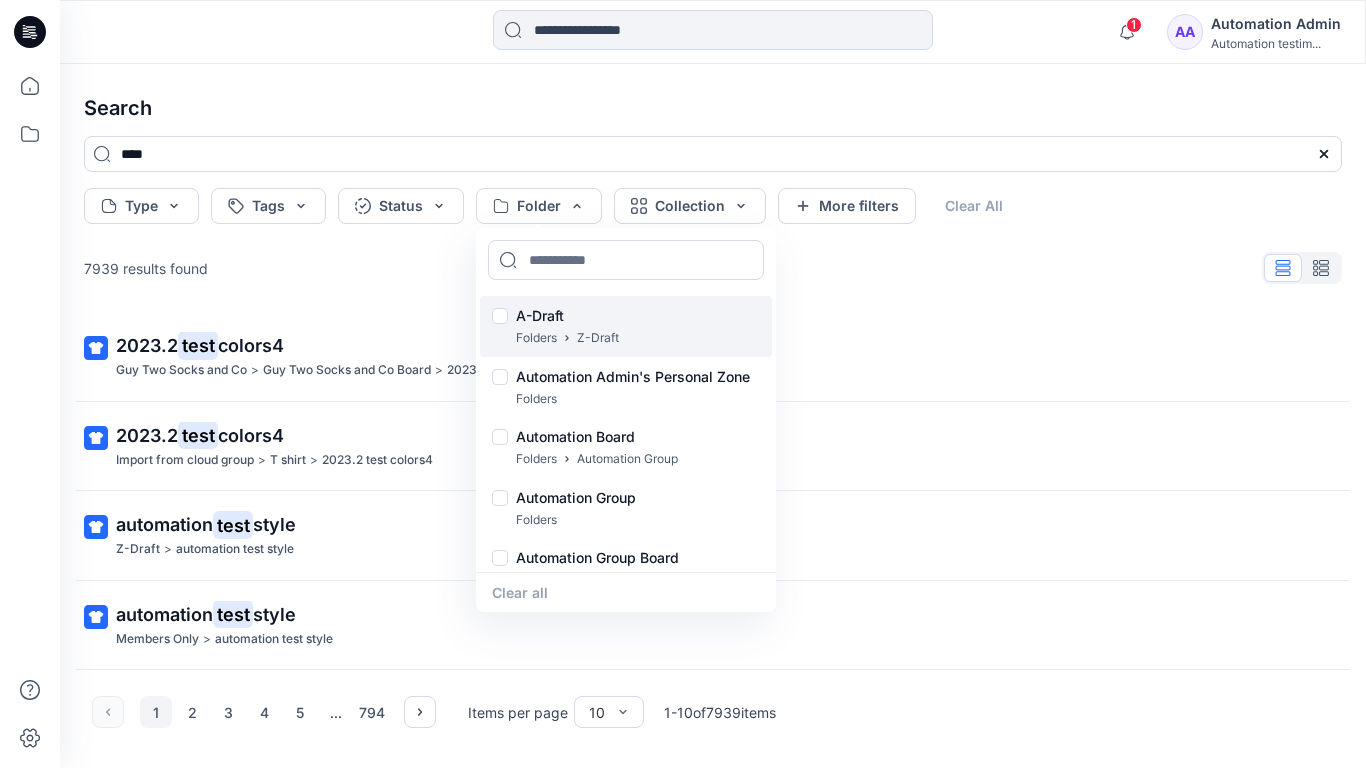click on "A-Draft" at bounding box center [567, 316] 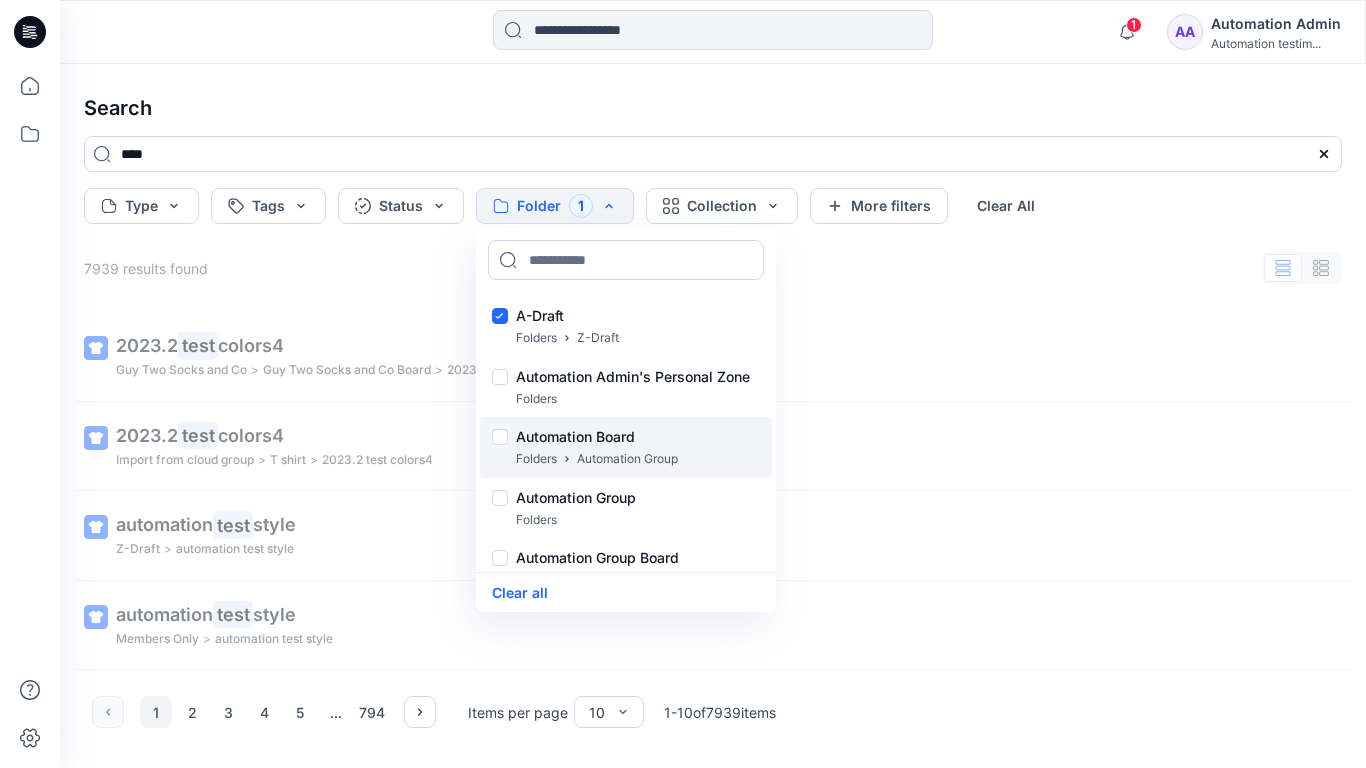 click on "Folders" at bounding box center [536, 459] 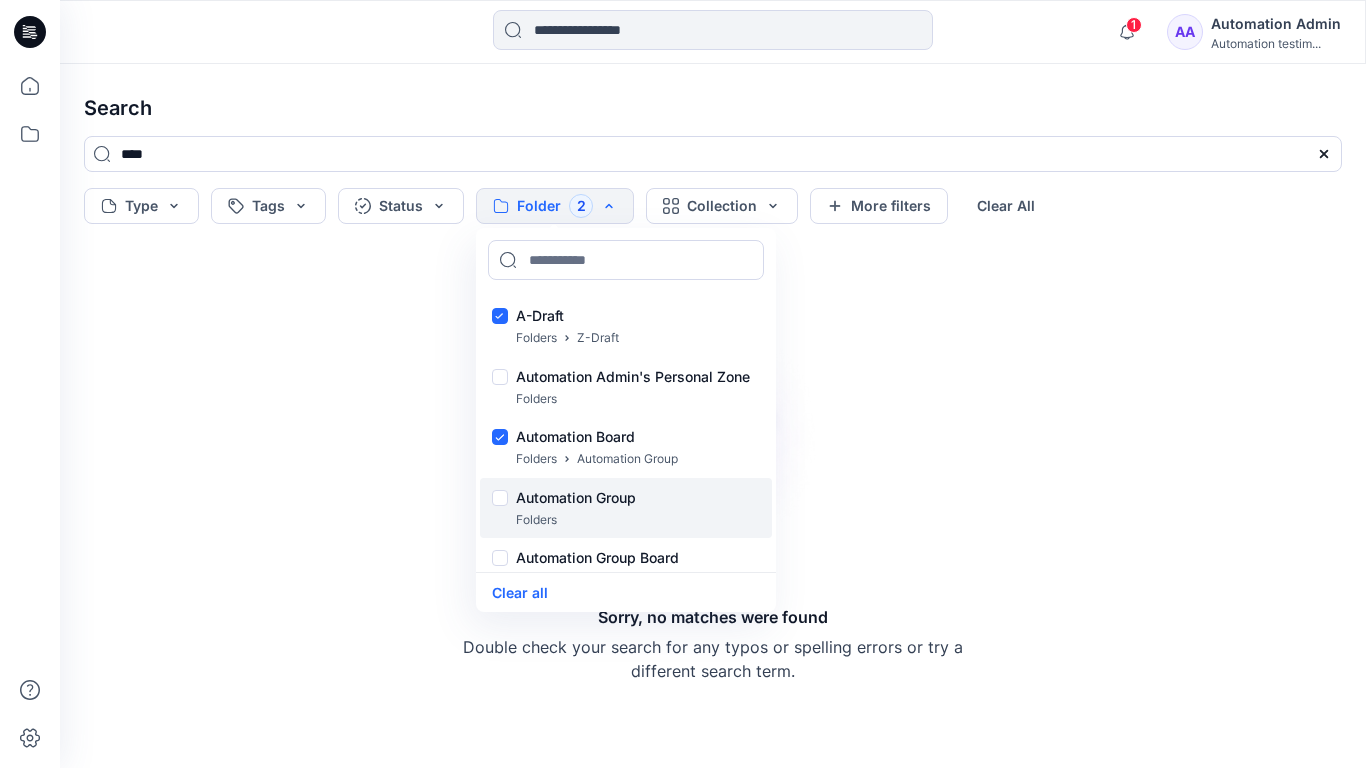 click on "Folders" at bounding box center (536, 520) 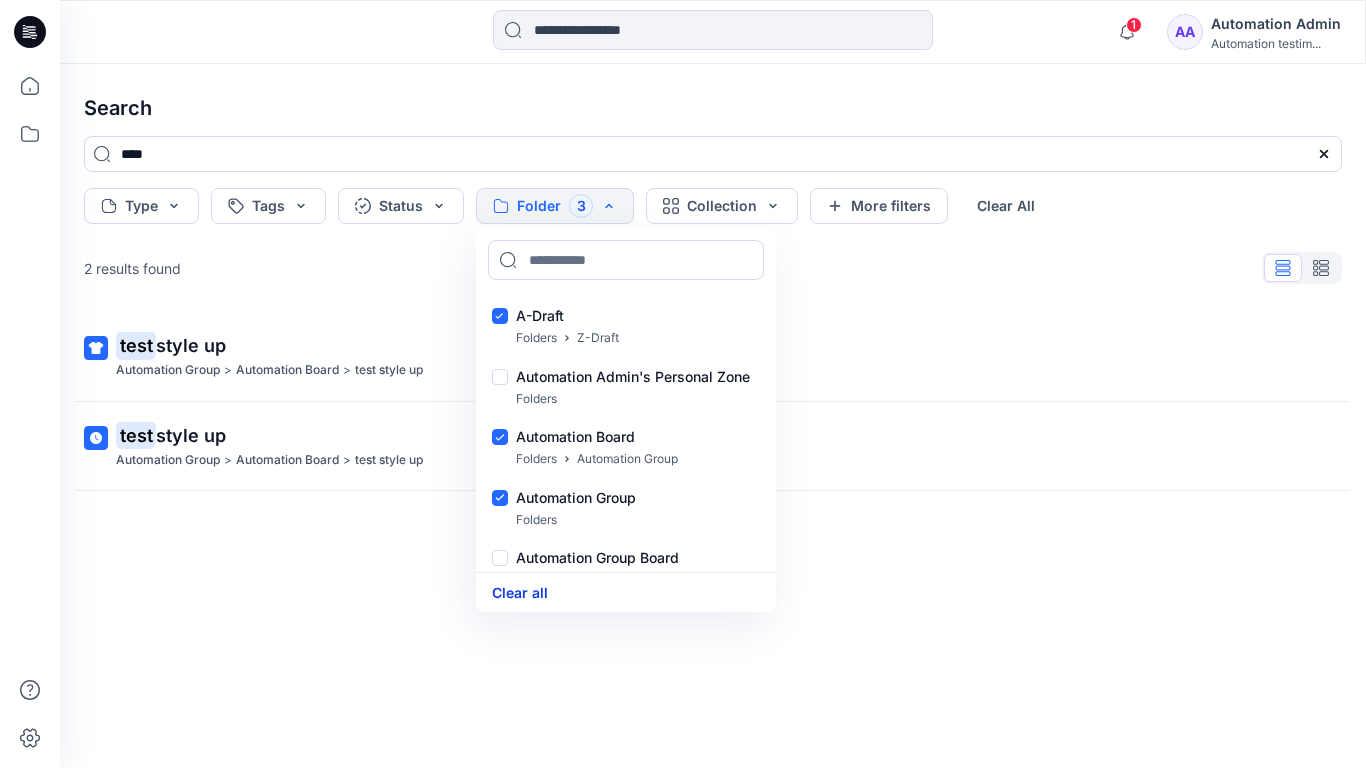click on "Clear all" at bounding box center [520, 592] 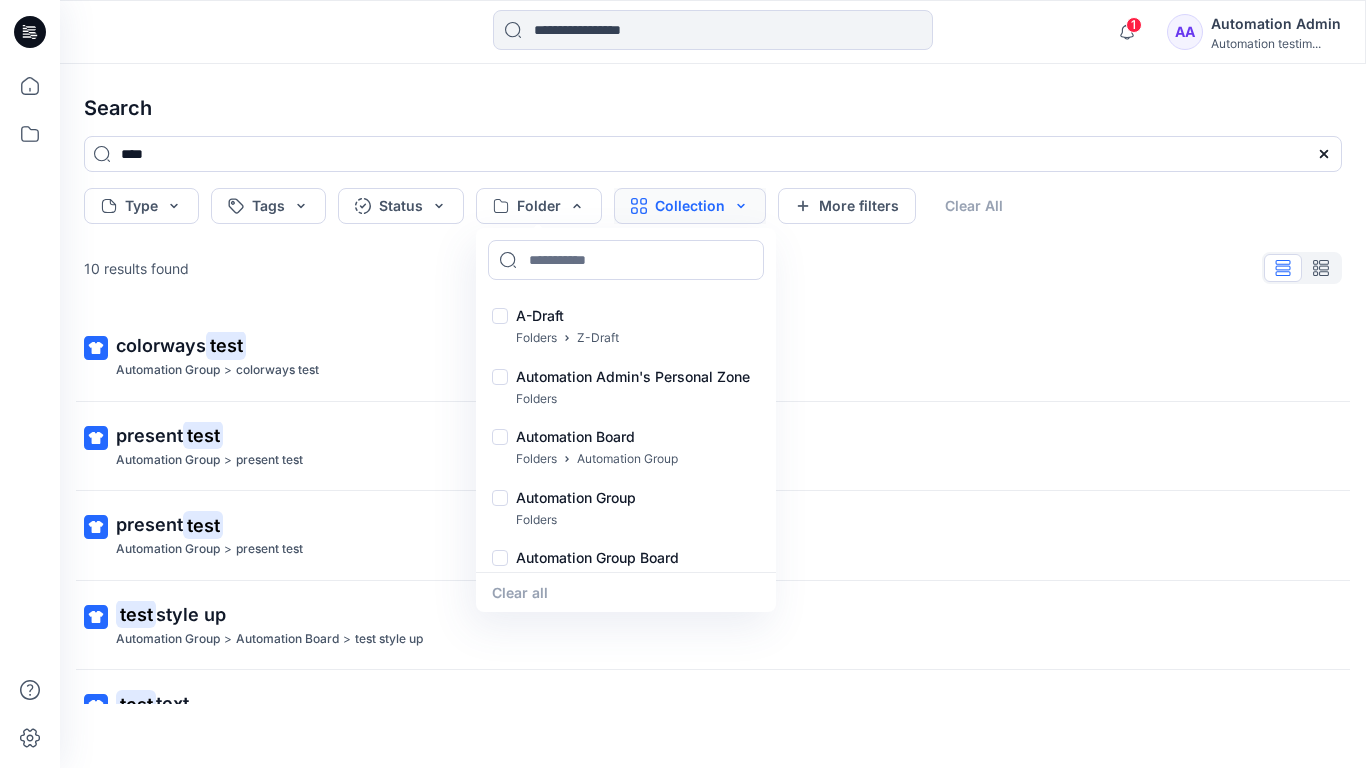 click on "Collection" at bounding box center [690, 206] 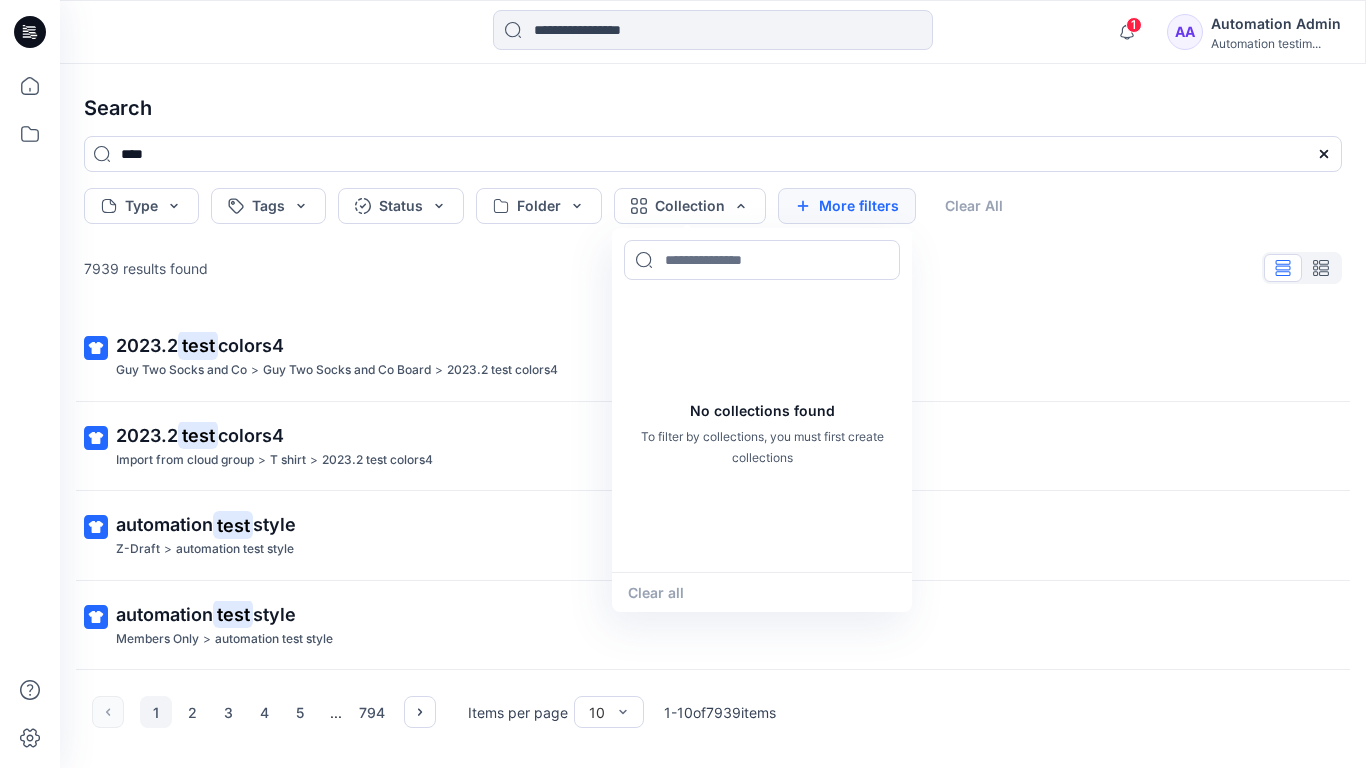 click on "More filters" at bounding box center [847, 206] 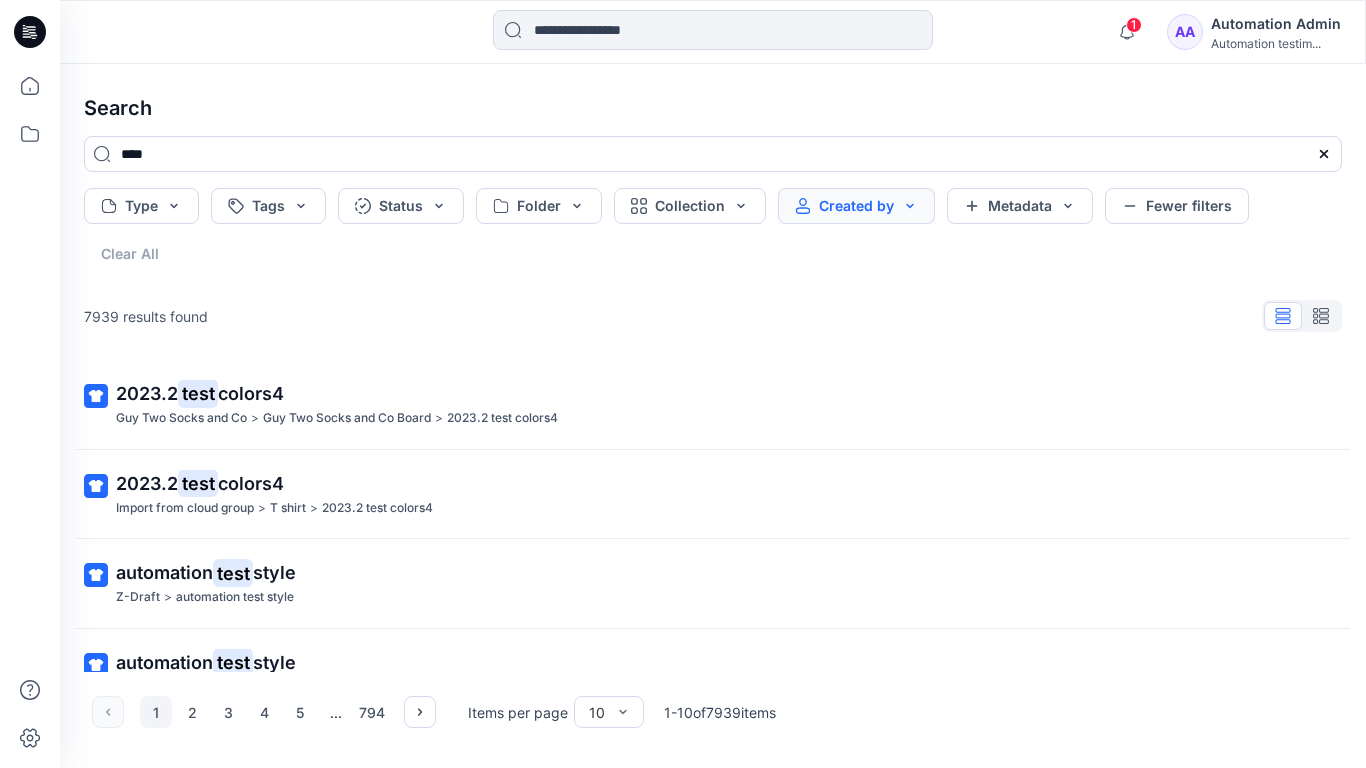 click on "Created by" at bounding box center [856, 206] 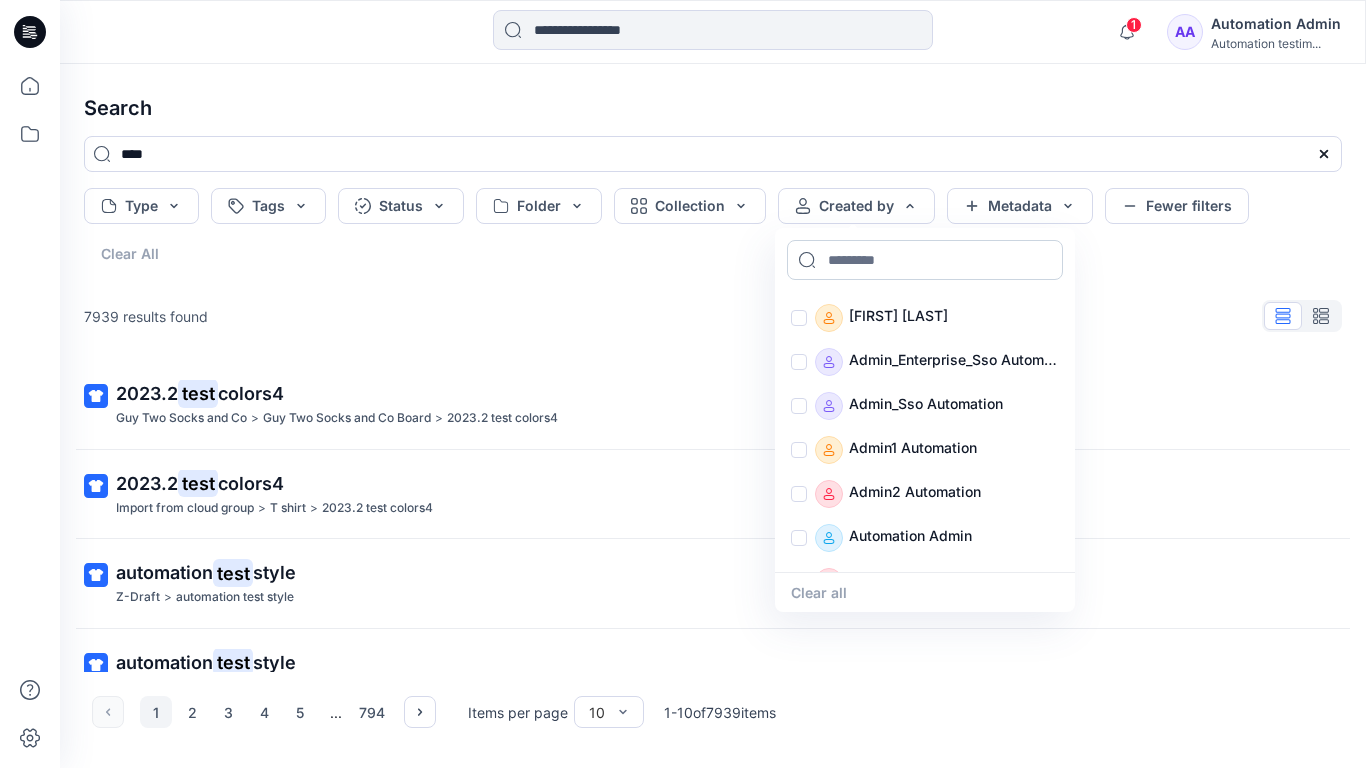 click at bounding box center (925, 260) 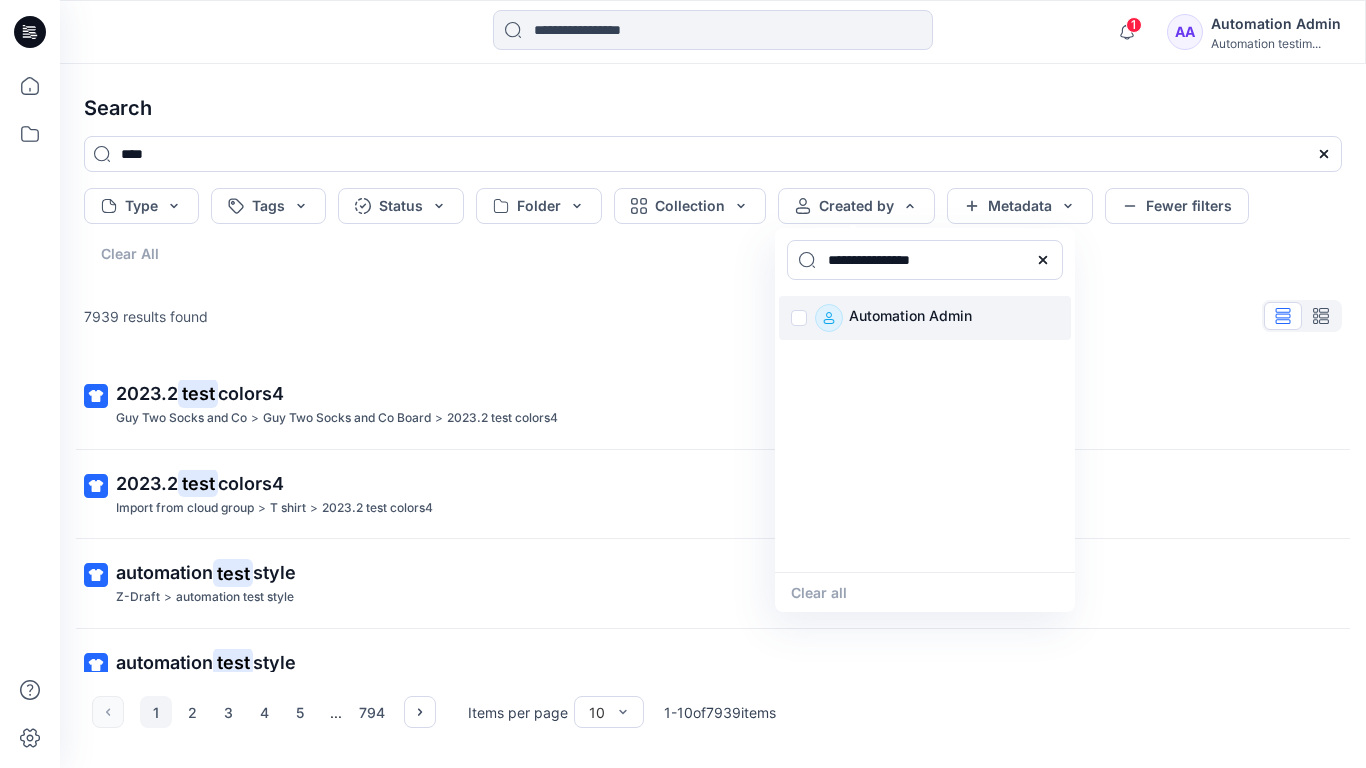 type on "**********" 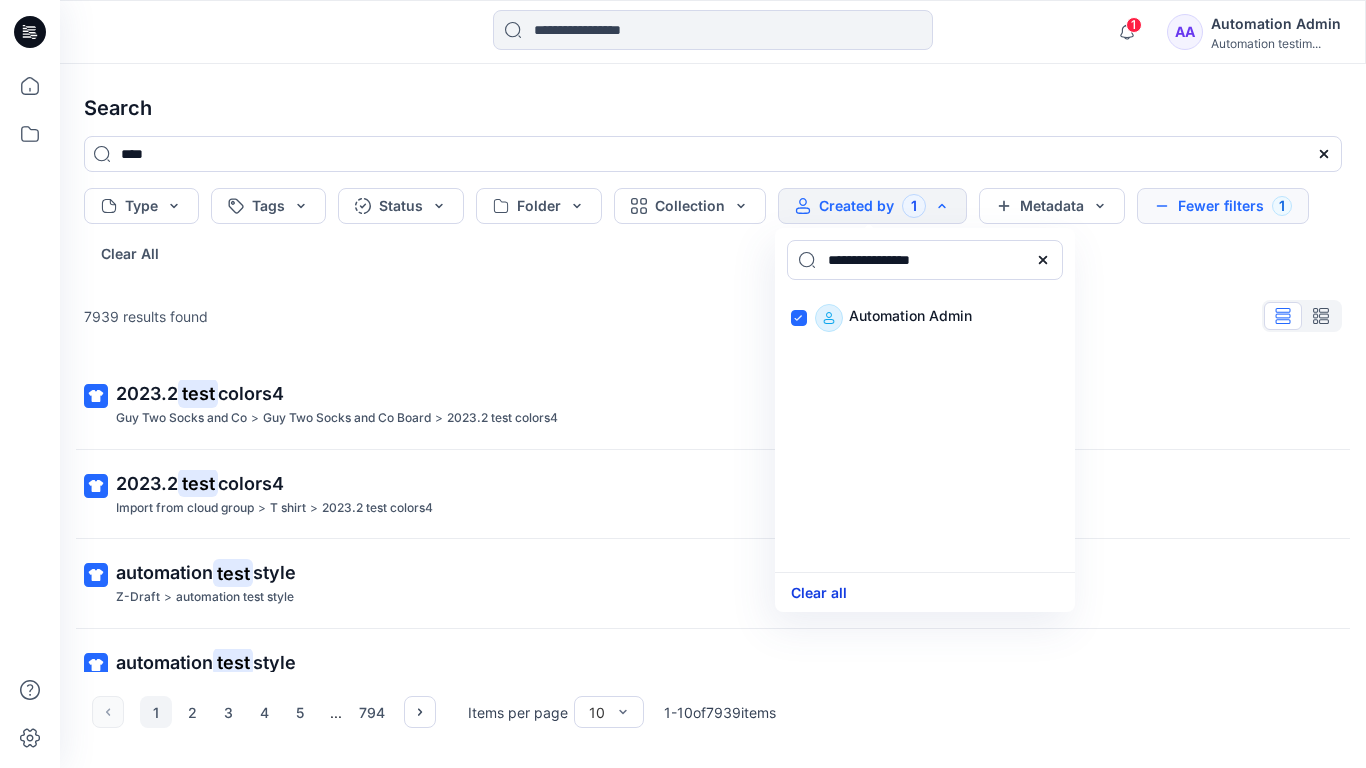 click on "Clear all" at bounding box center (819, 592) 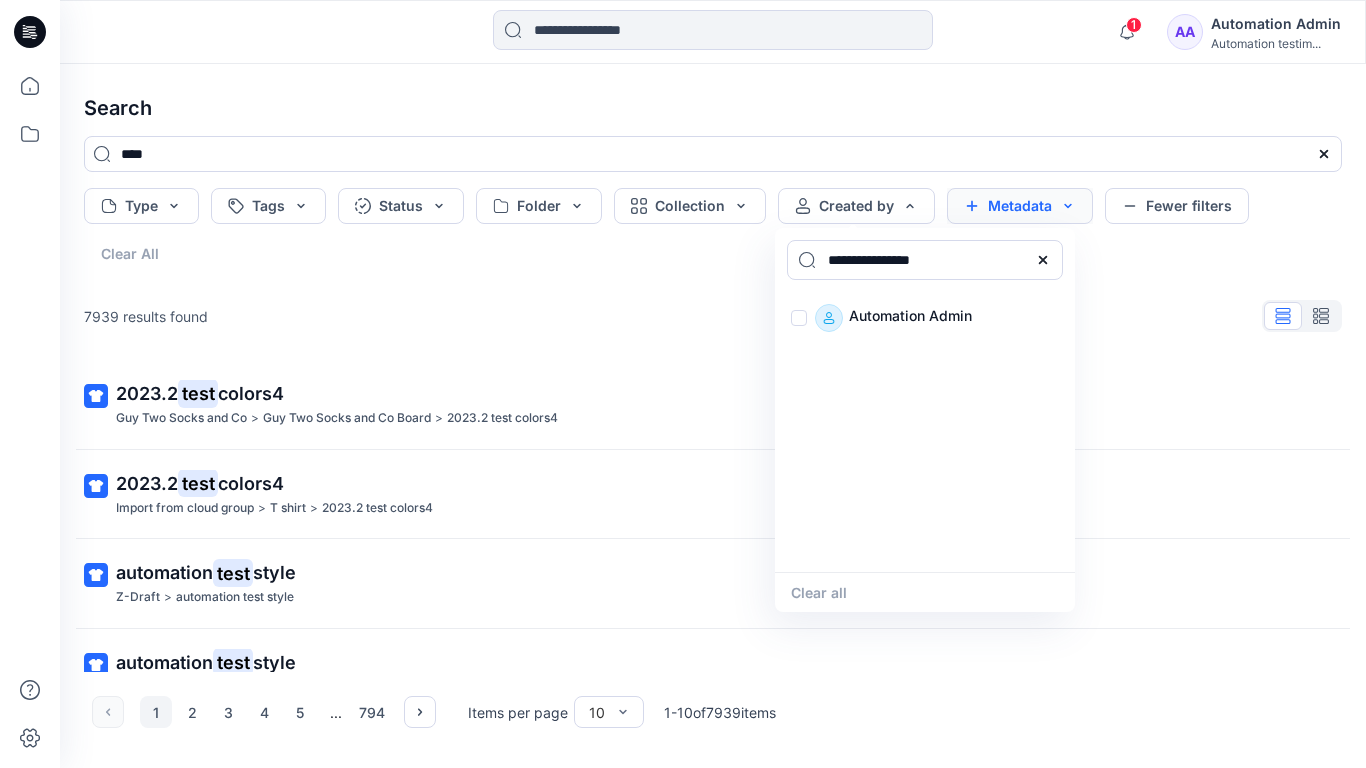 click on "Metadata" at bounding box center (1020, 206) 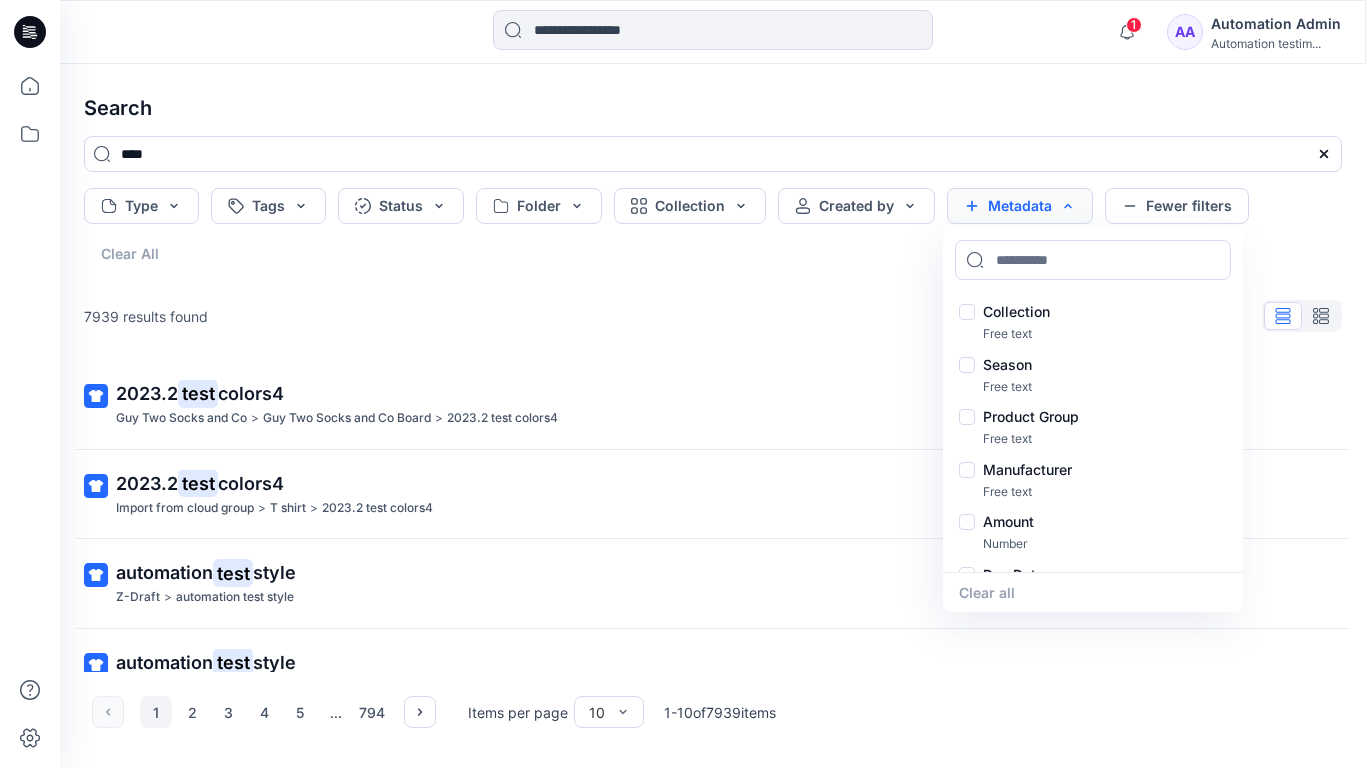 click on "Metadata" at bounding box center [1020, 206] 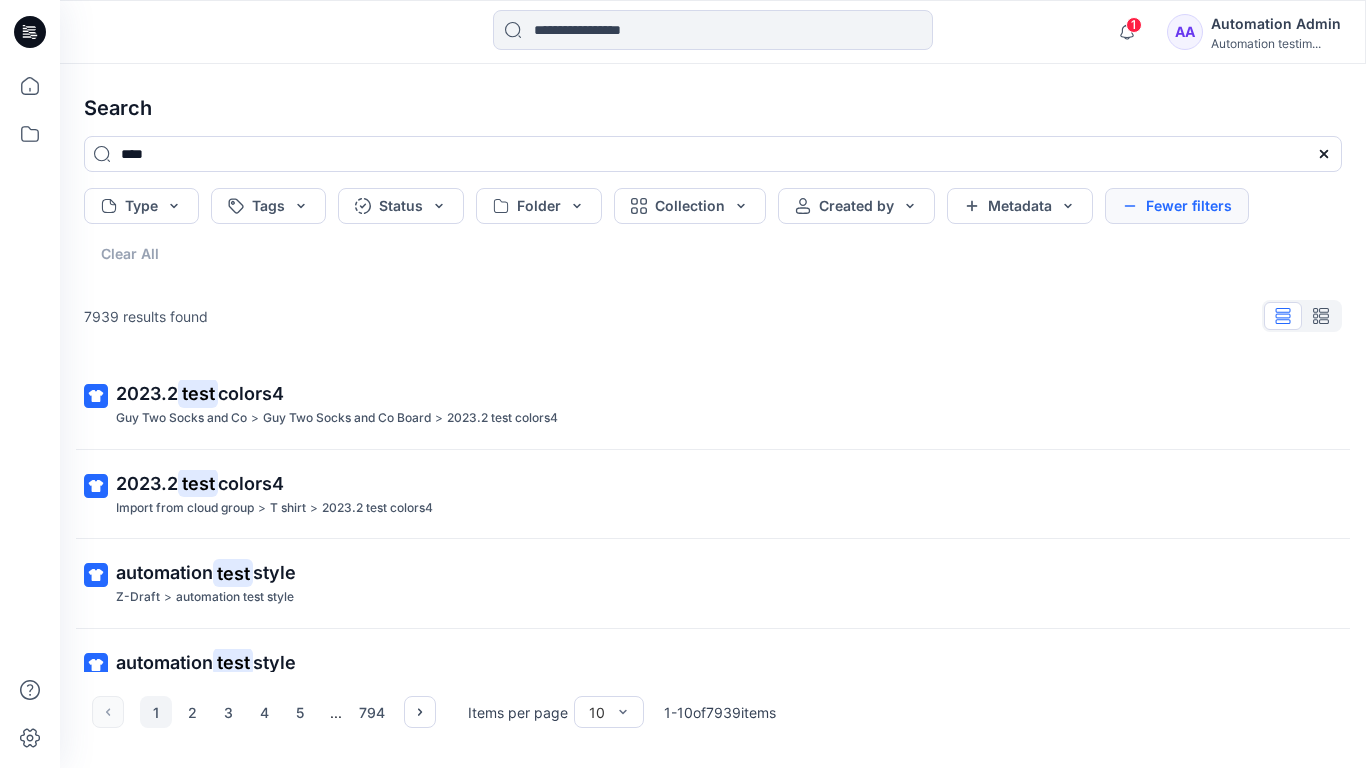 click on "Fewer filters" at bounding box center (1177, 206) 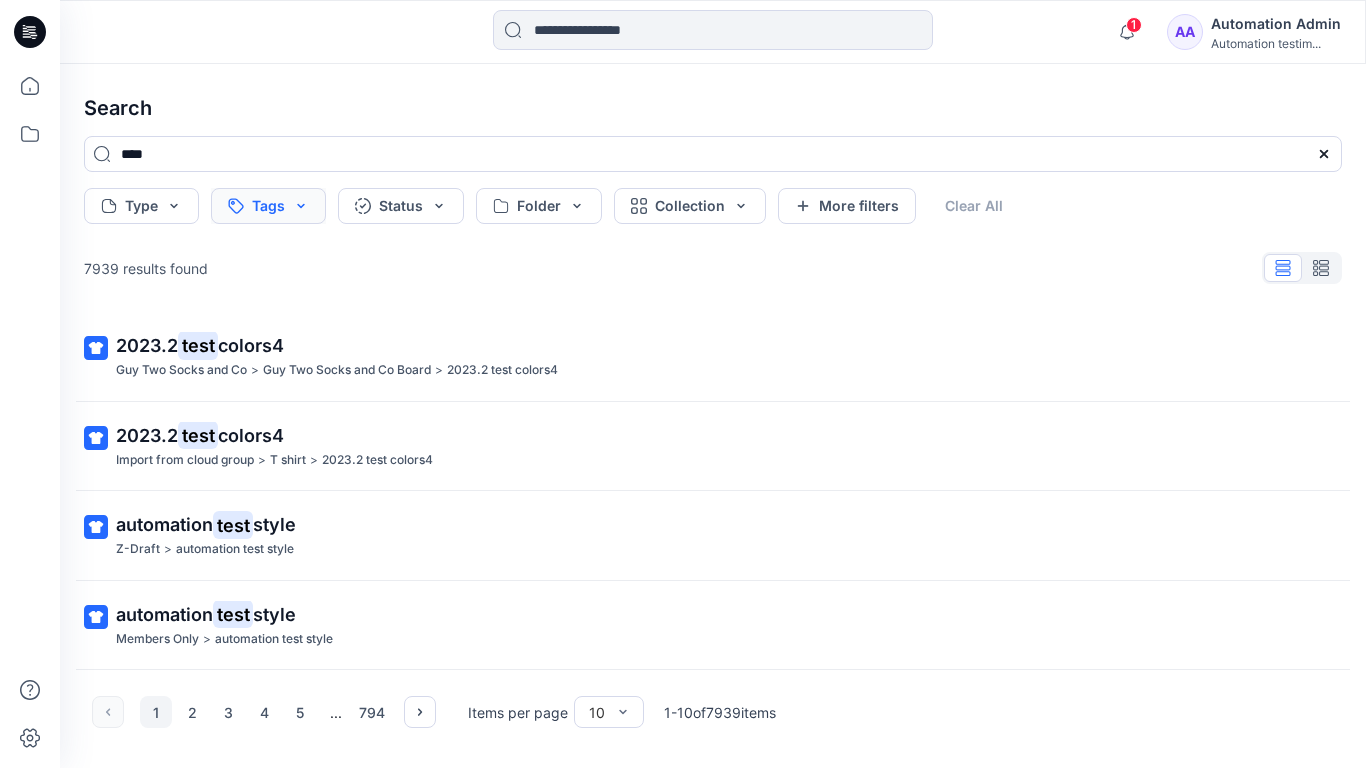 click on "Tags" at bounding box center (268, 206) 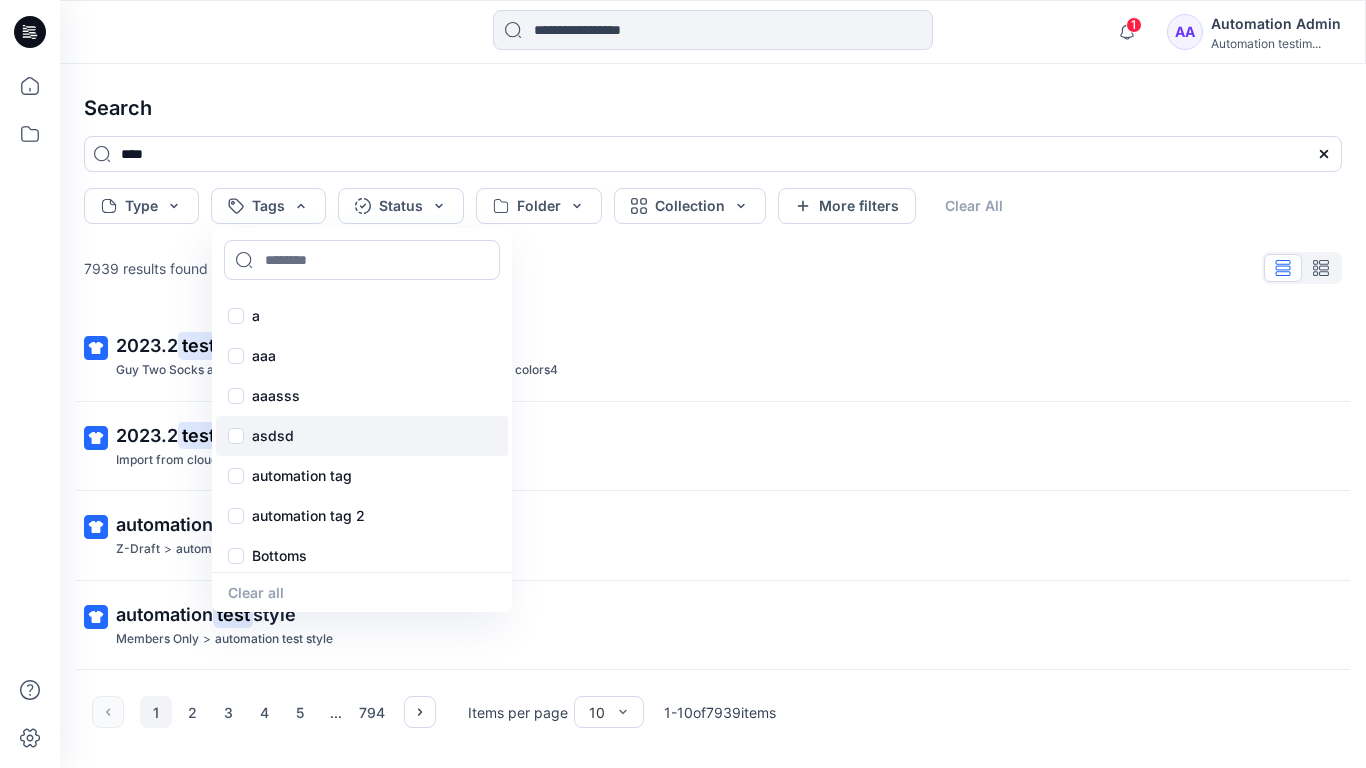 click on "asdsd" at bounding box center (362, 436) 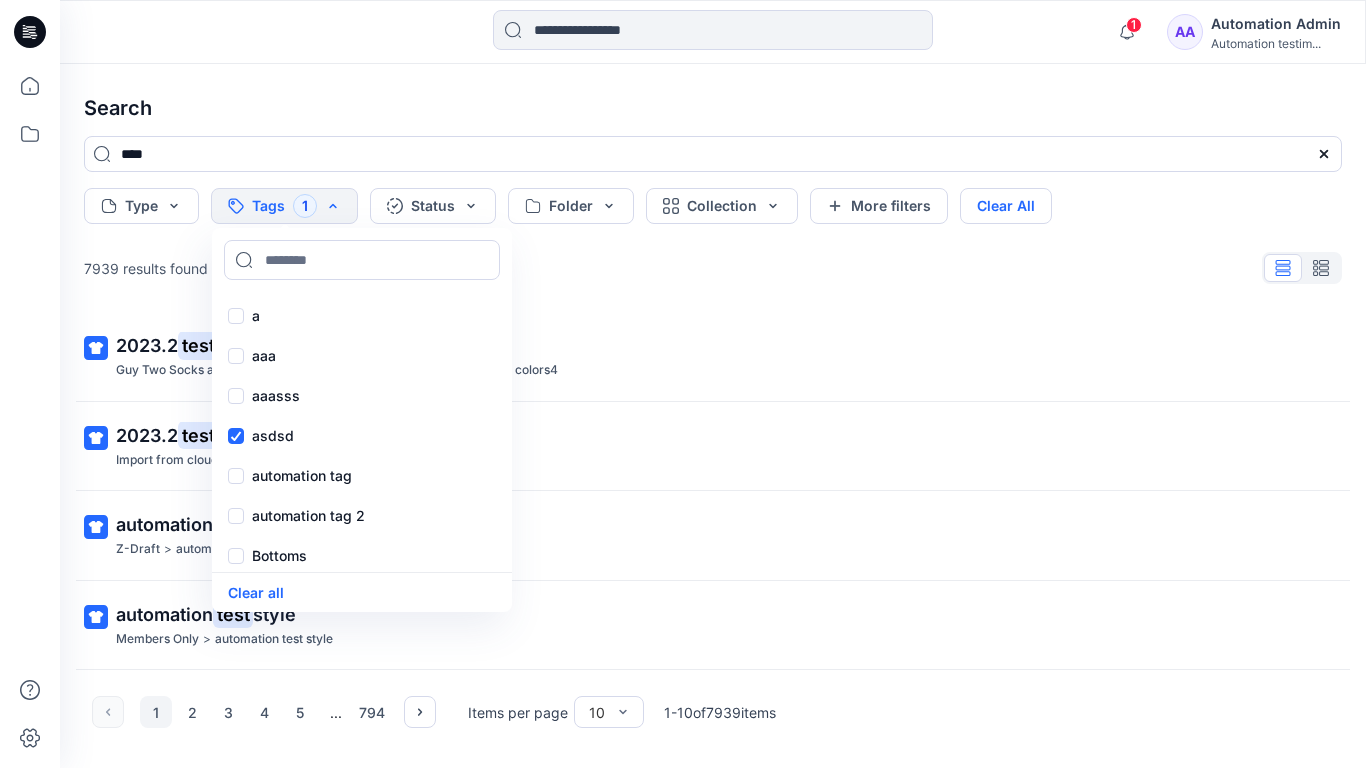 click on "Clear All" at bounding box center [1006, 206] 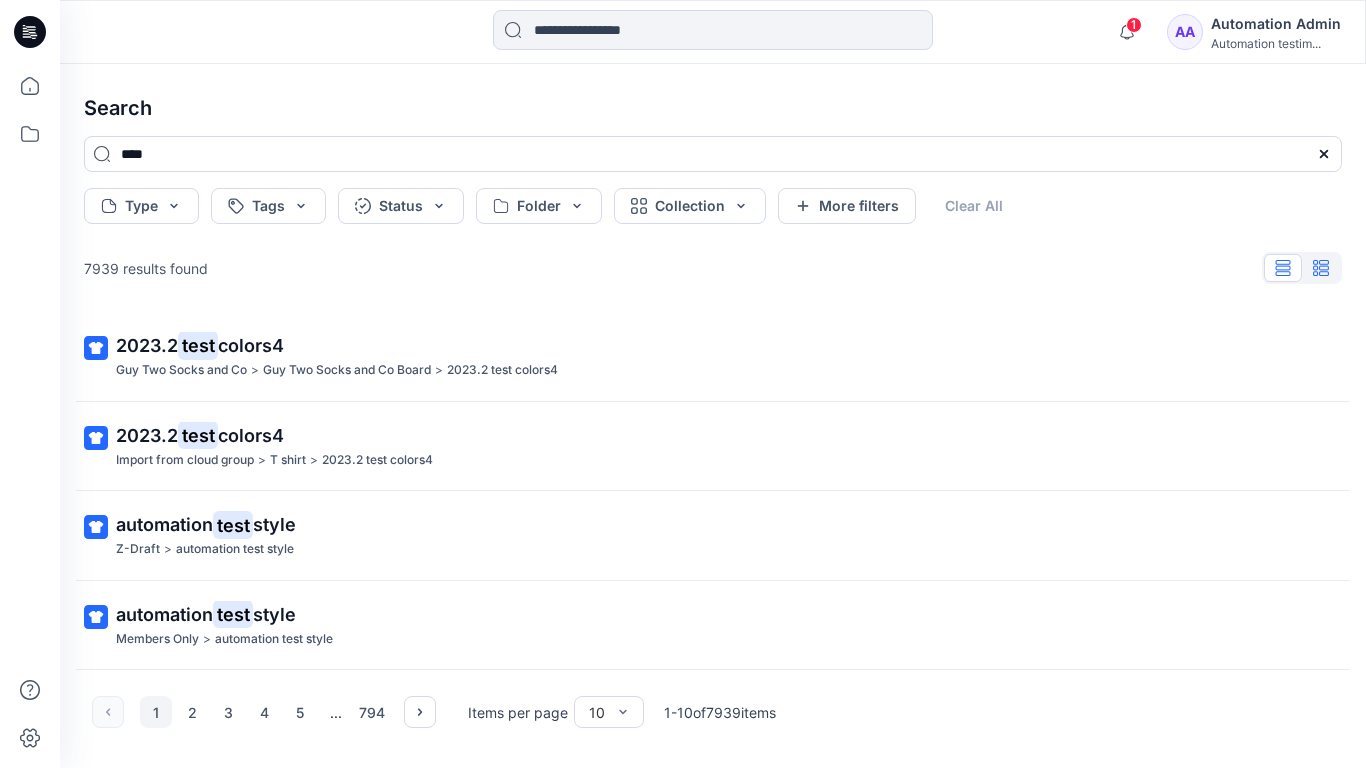 click at bounding box center [1321, 268] 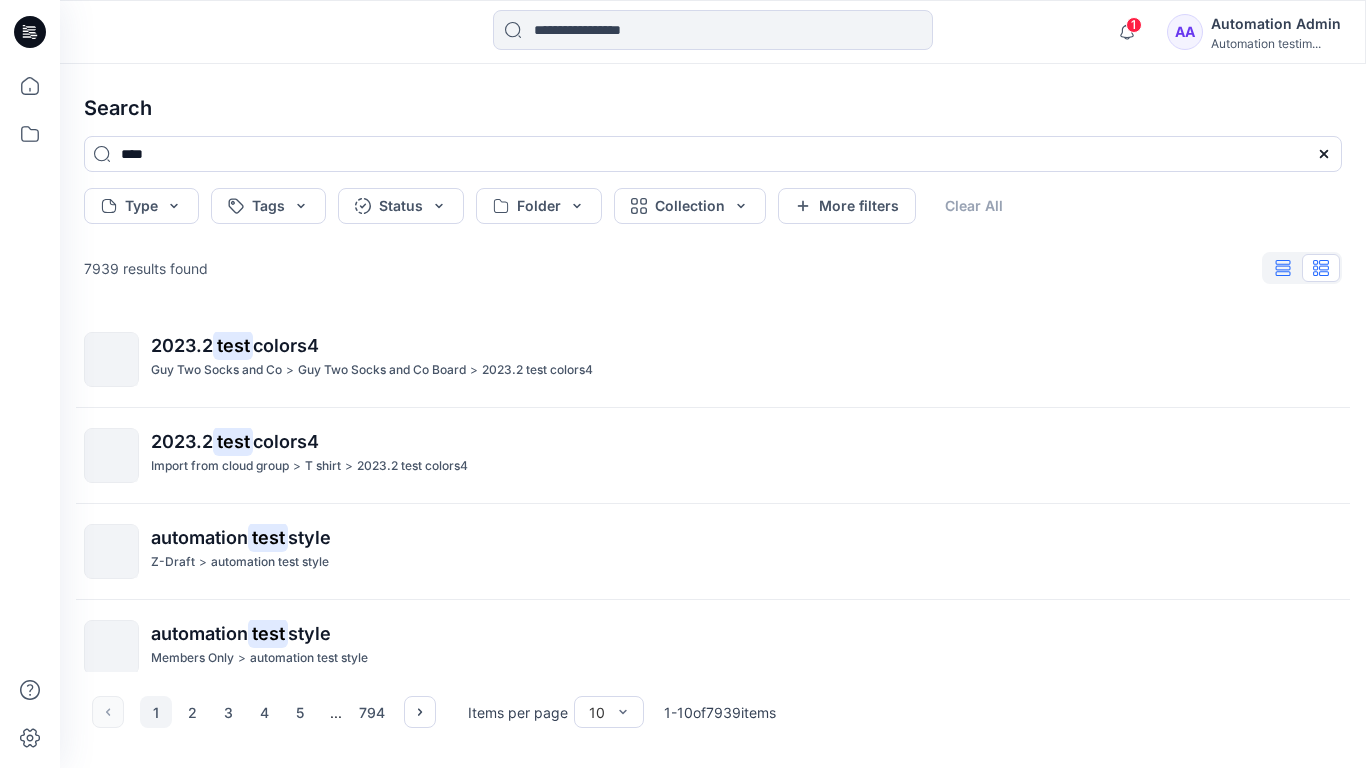 click 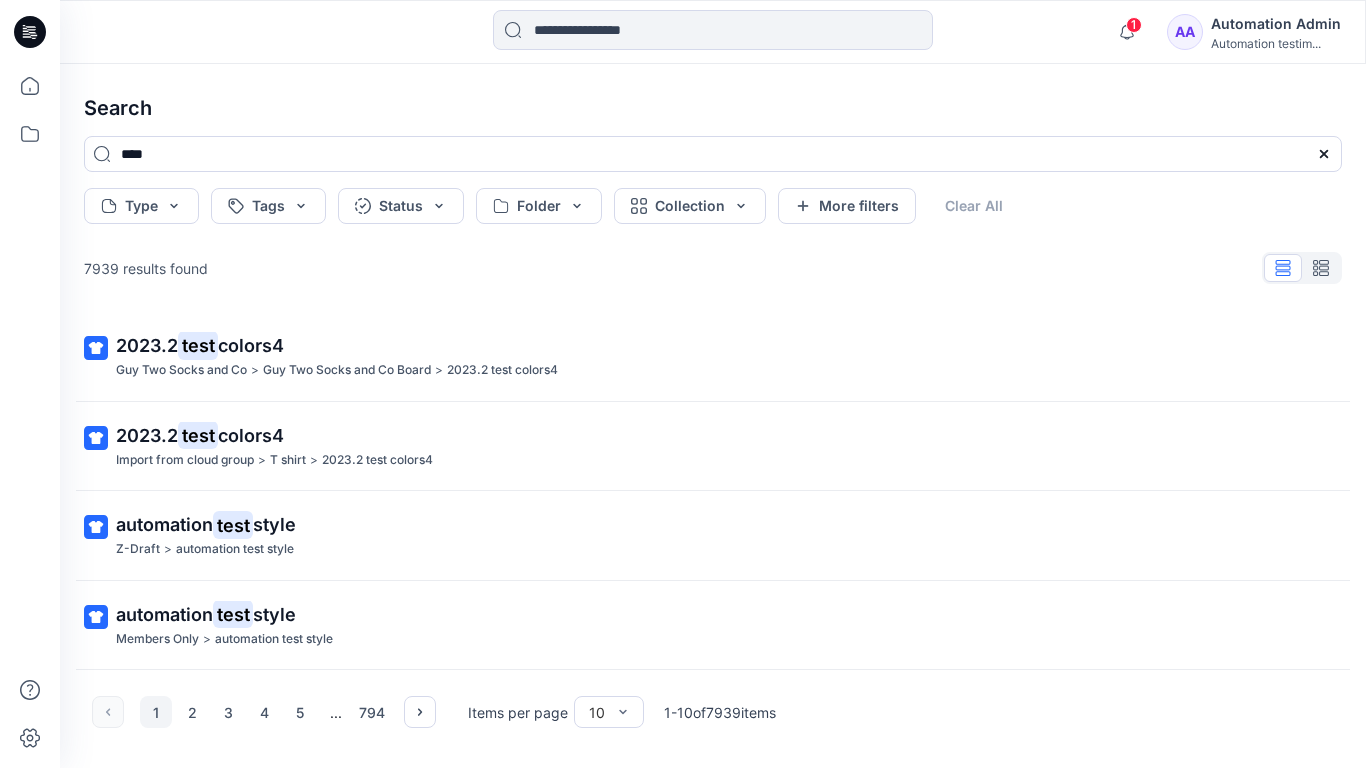 click on "AA Automation Admin Automation testim..." at bounding box center [1254, 32] 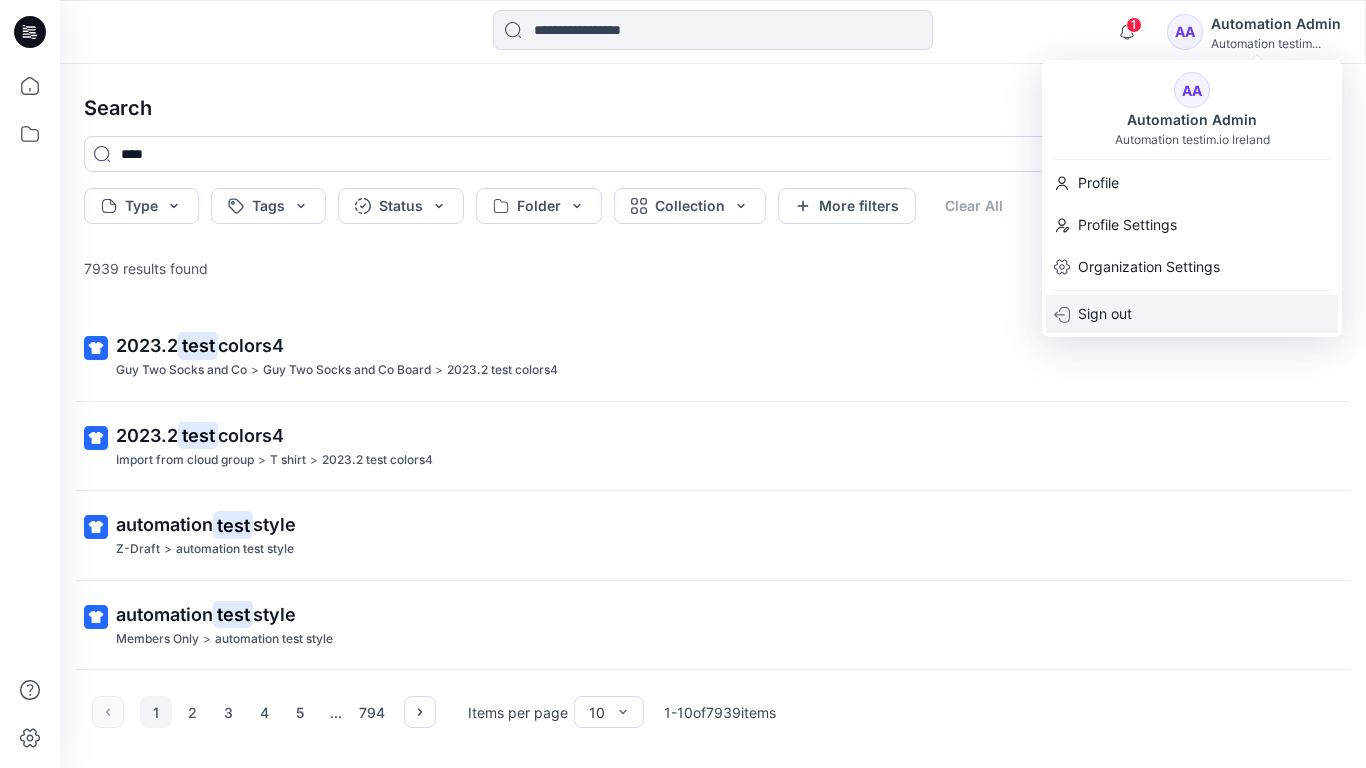 click on "Sign out" at bounding box center (1192, 314) 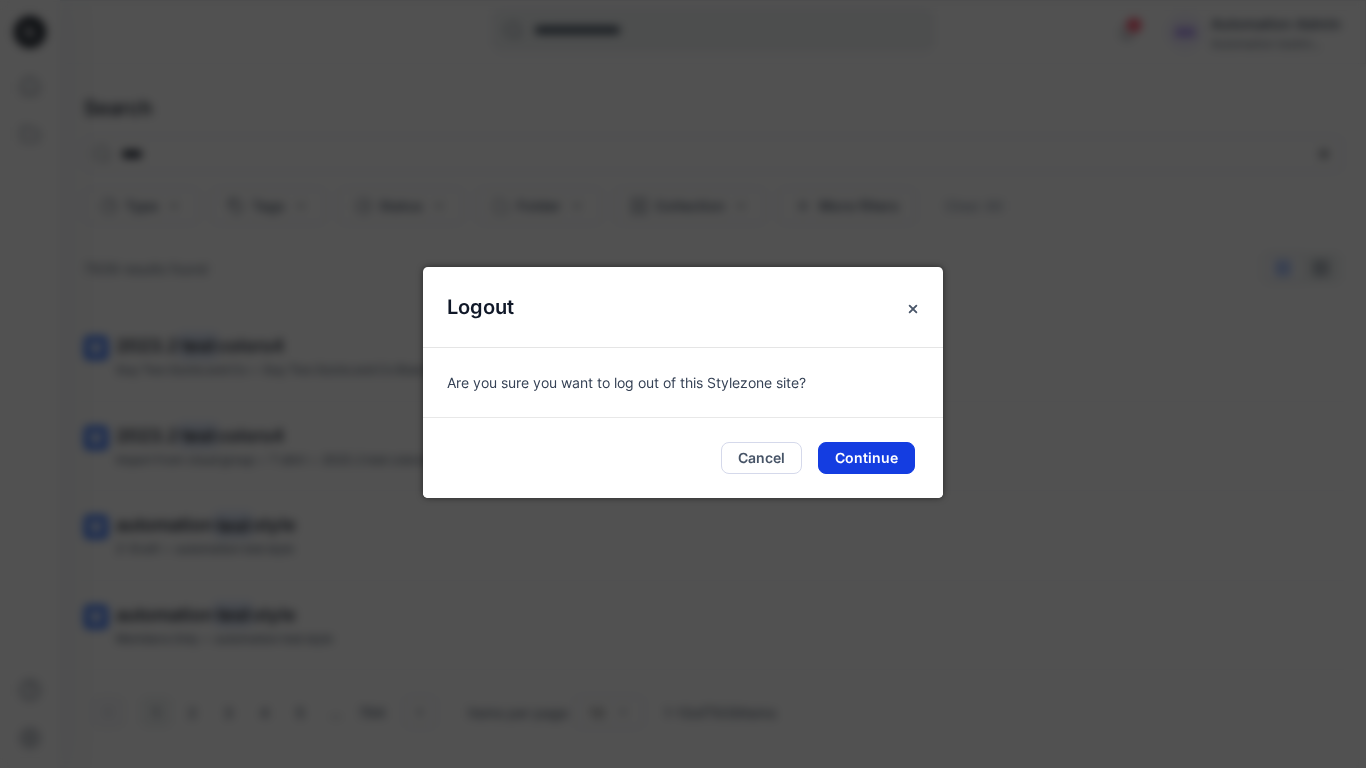 click on "Continue" at bounding box center (866, 458) 